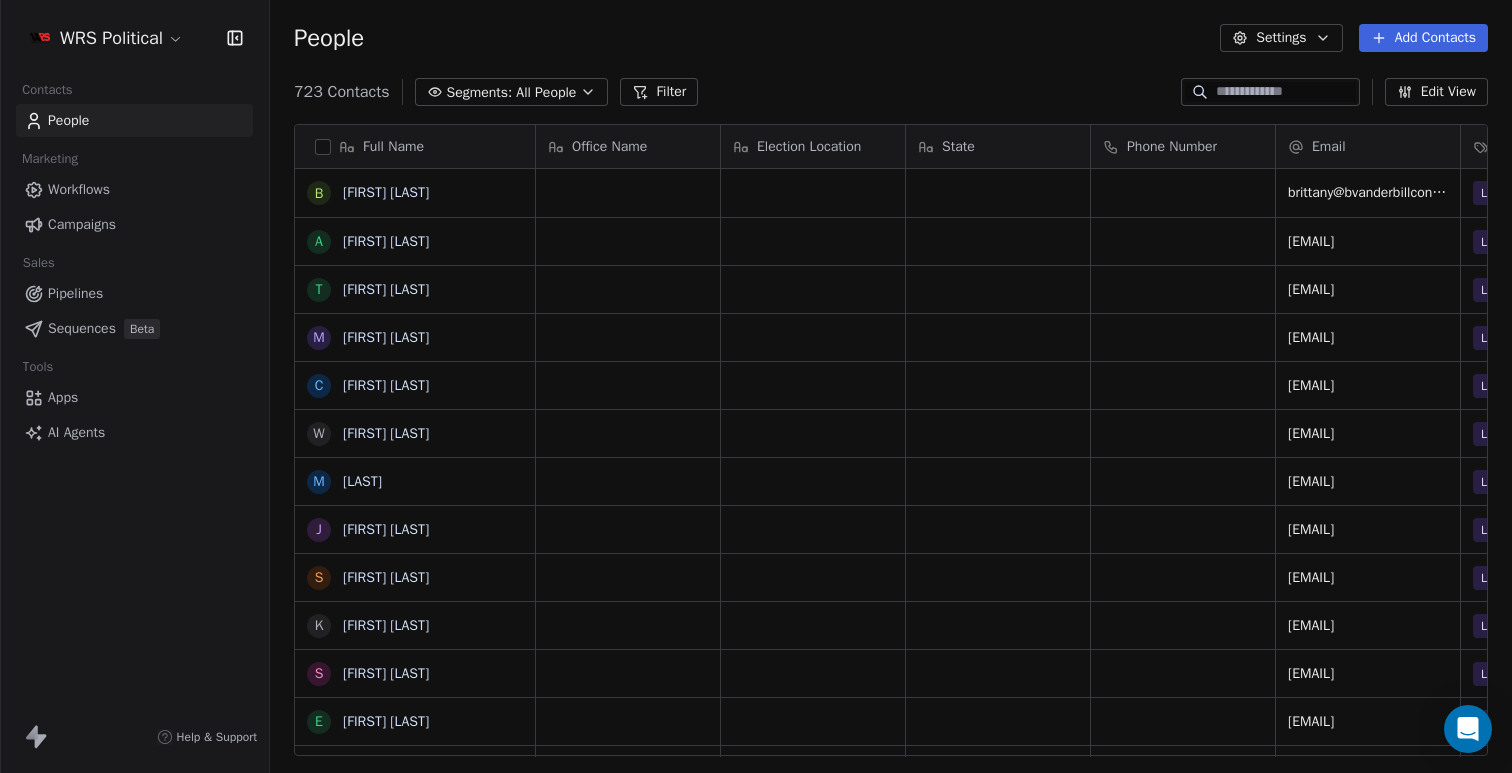 scroll, scrollTop: 0, scrollLeft: 0, axis: both 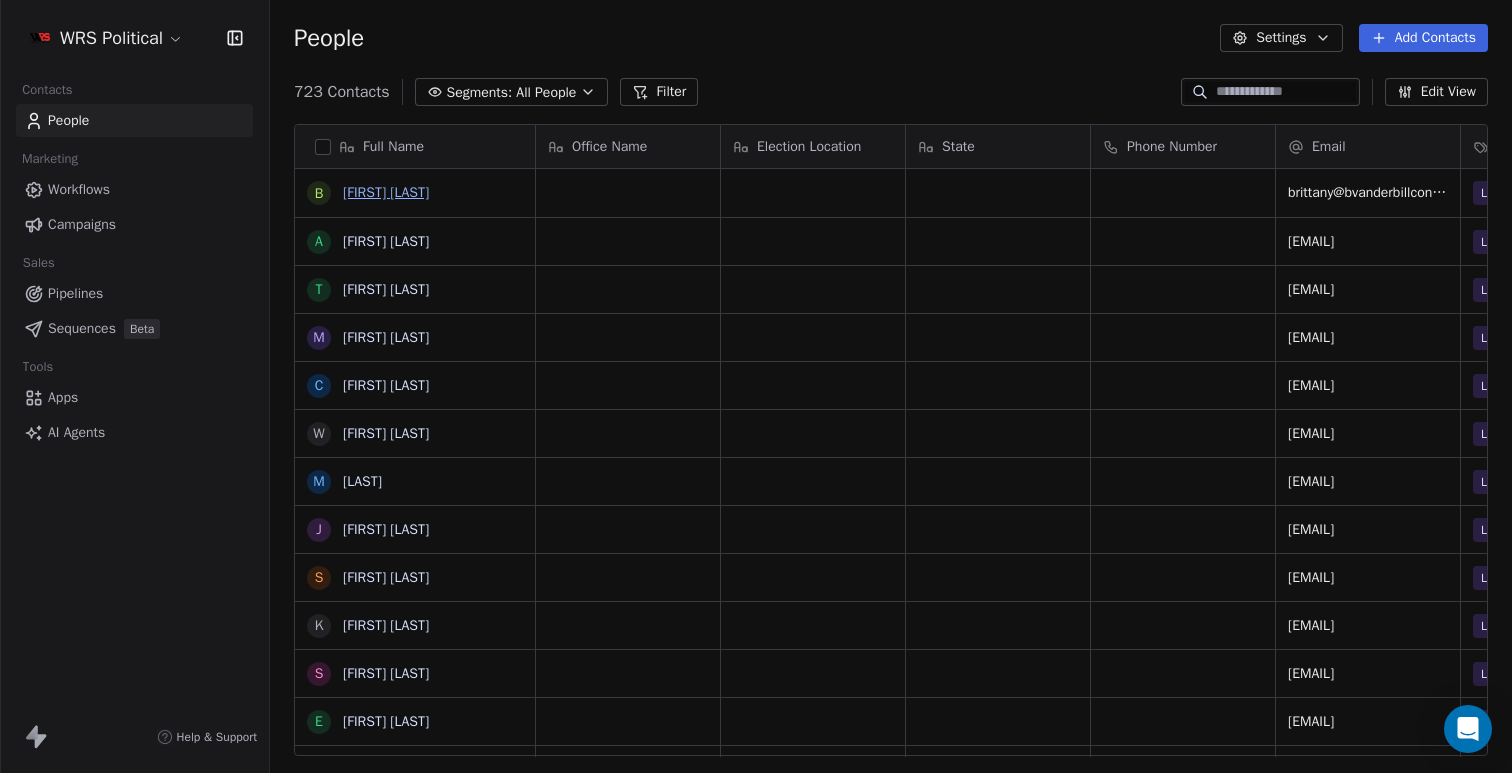 click on "[FIRST] [LAST]" at bounding box center [386, 192] 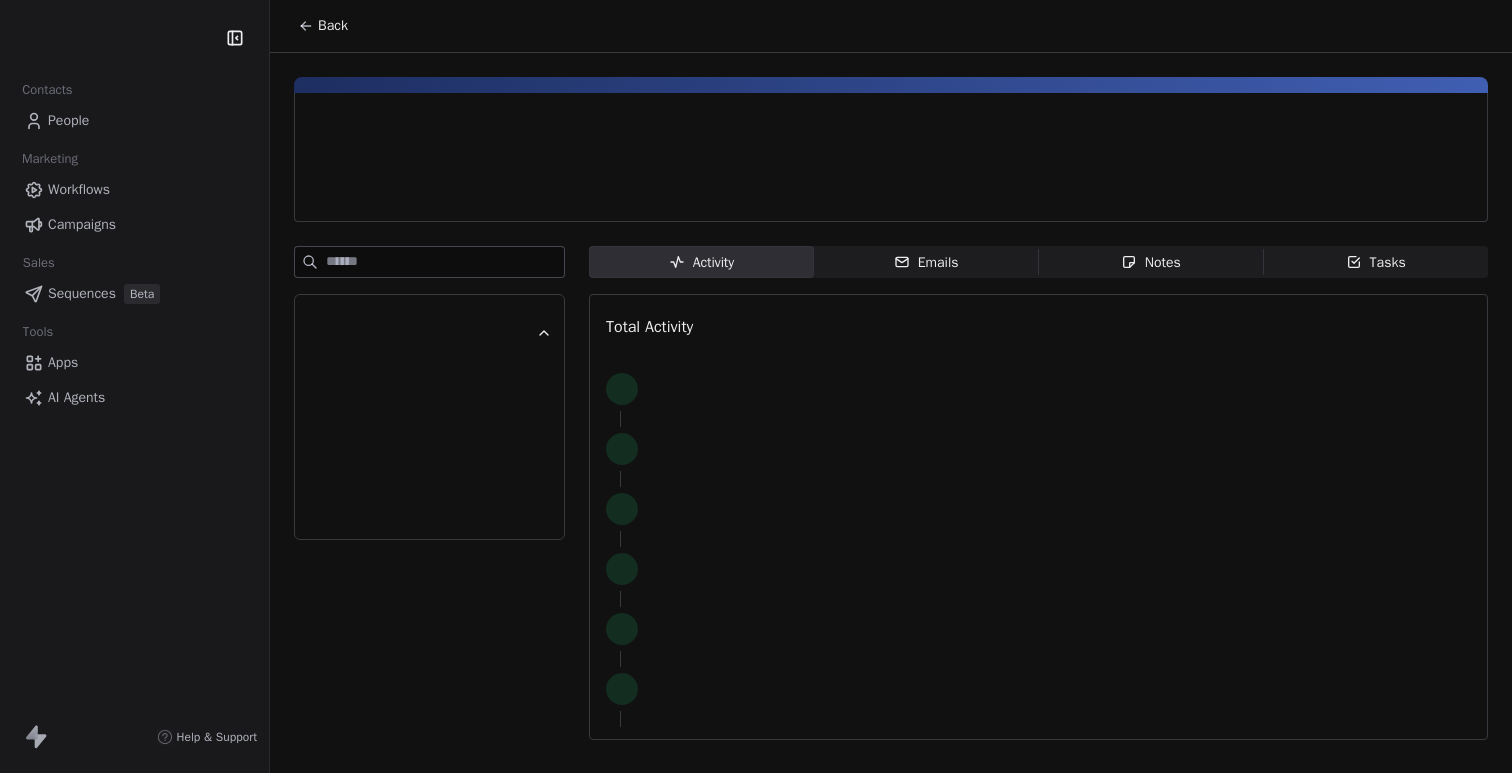 scroll, scrollTop: 0, scrollLeft: 0, axis: both 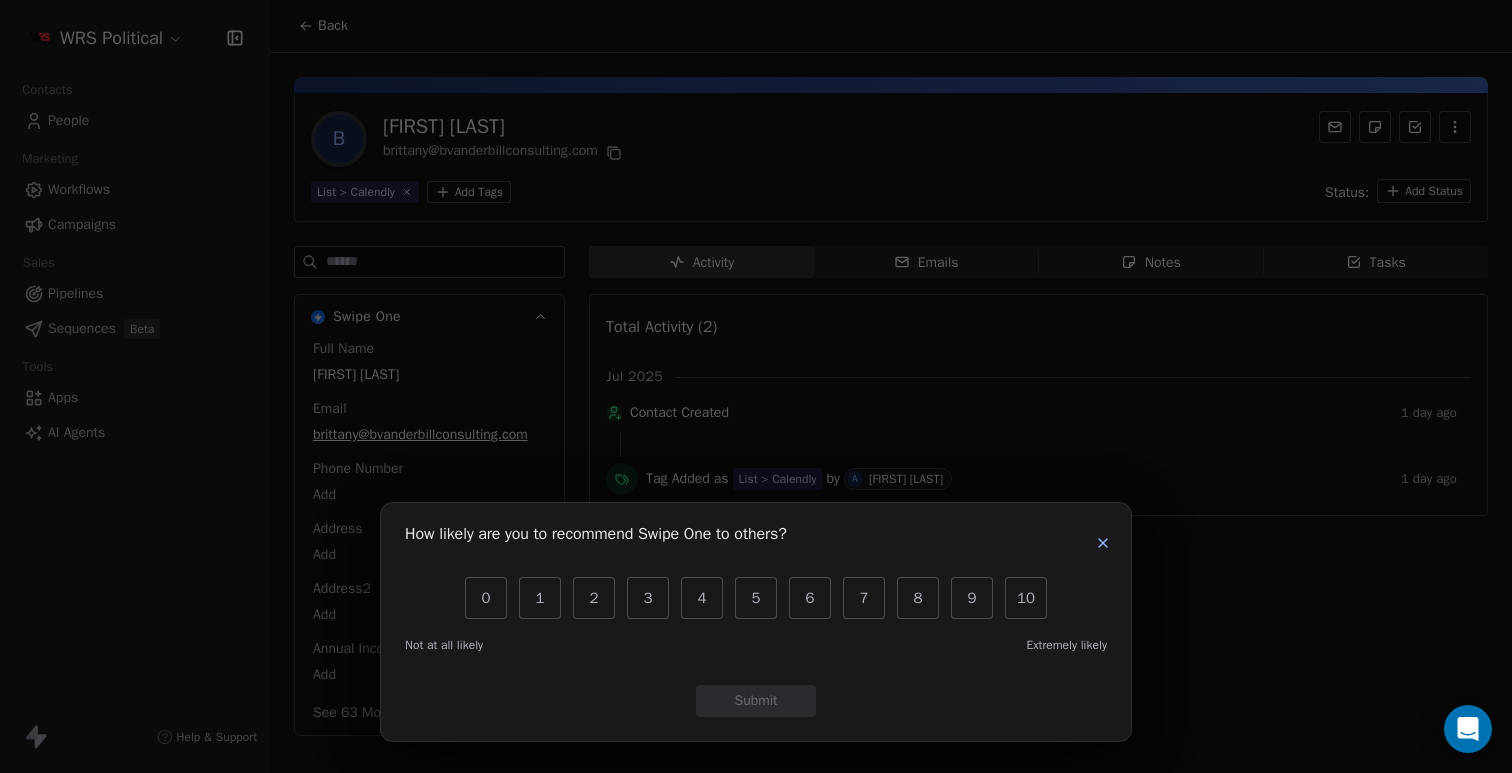 click 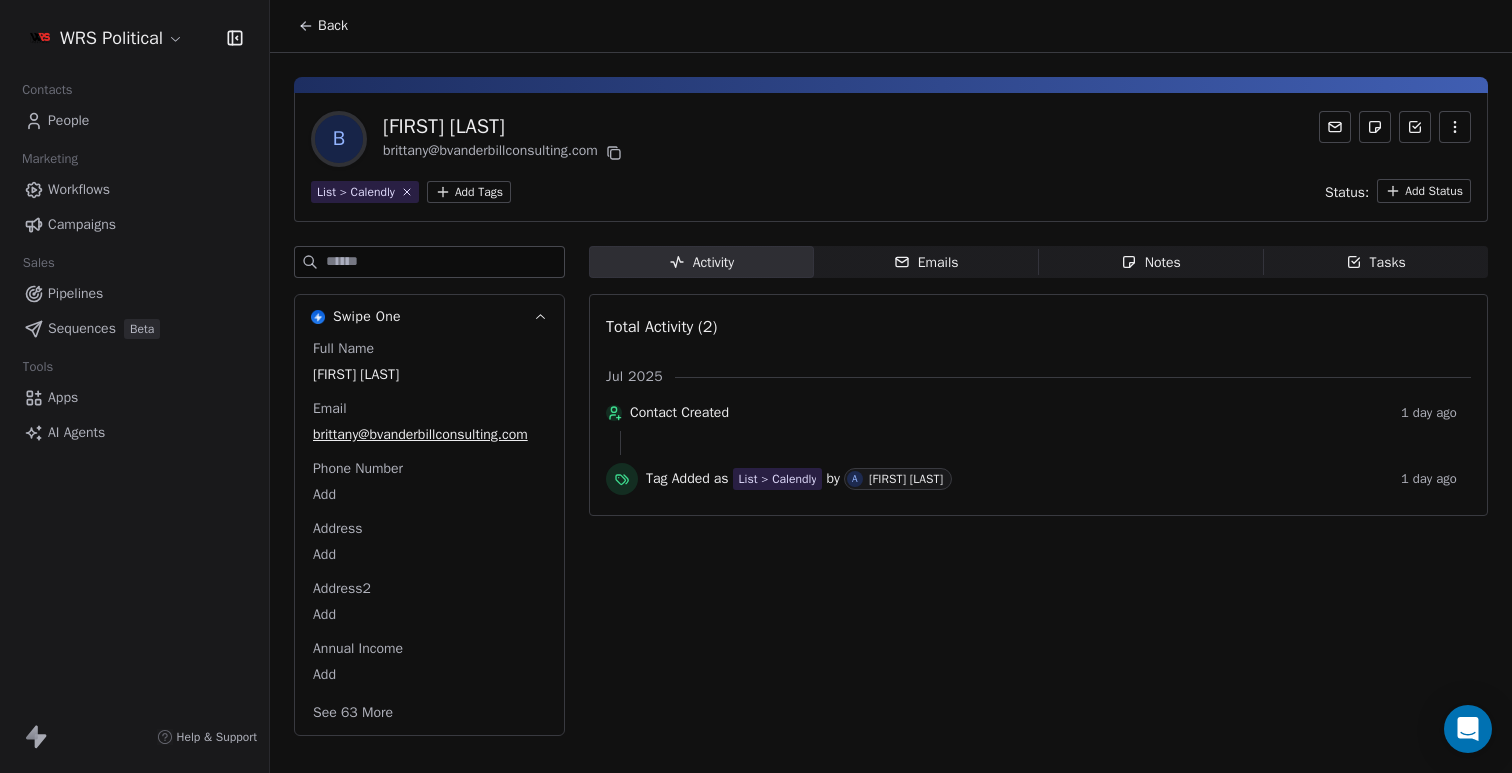 click on "WRS Political Contacts People Marketing Workflows Campaigns Sales Pipelines Sequences Beta Tools Apps AI Agents Help & Support Back B [FIRST] [LAST] [EMAIL] List > Calendly Add Tags Status: Add Status Swipe One Full Name [FIRST] [LAST] Email [EMAIL] Phone Number Add Address Add Address2 Add Annual Income Add See 63 More Activity Activity Emails Emails Notes Notes Tasks Tasks Total Activity (2) Jul 2025 Contact Created 1 day ago Tag Added as List > Calendly by A [FIRST] [LAST] 1 day ago" at bounding box center [756, 386] 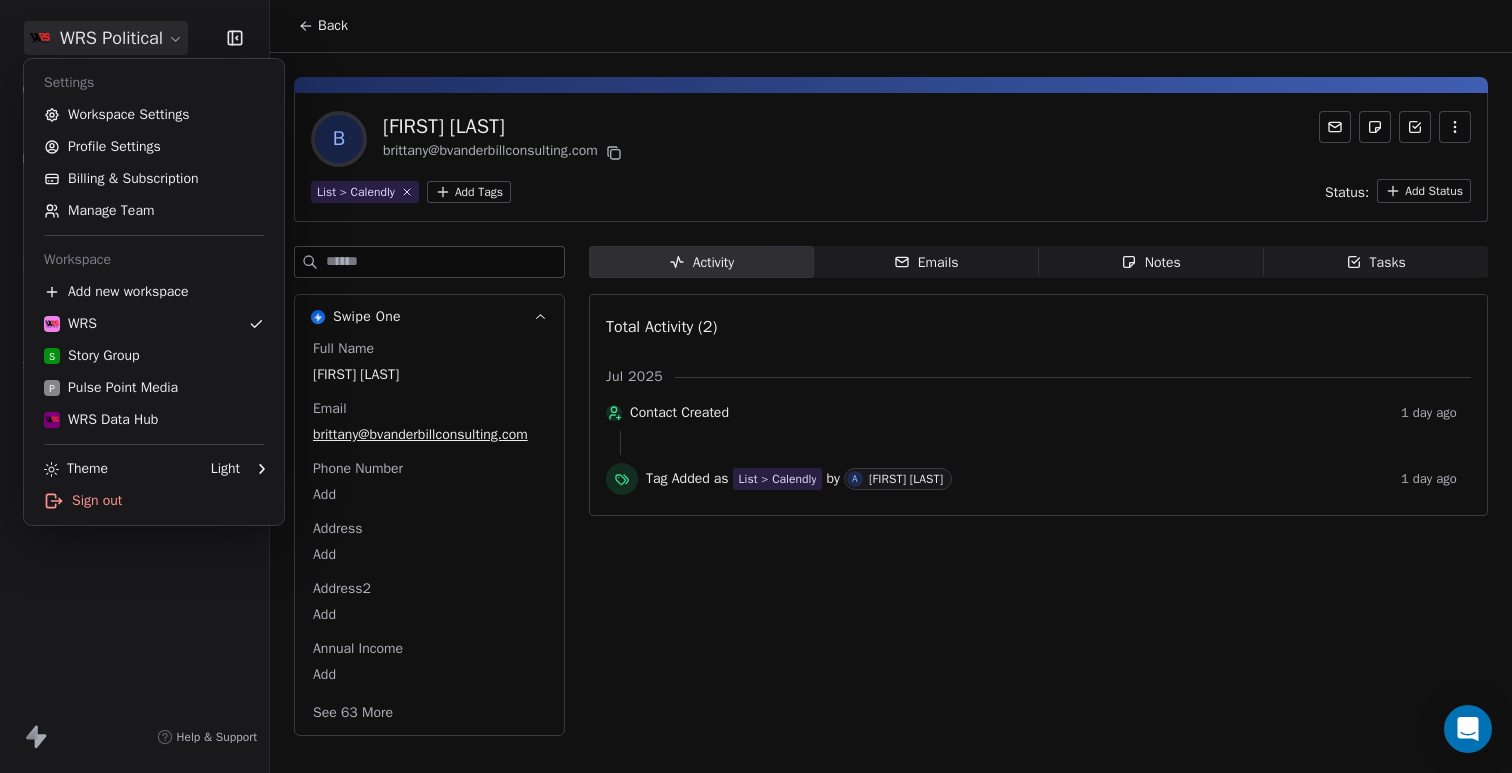 click on "WRS Political Contacts People Marketing Workflows Campaigns Sales Pipelines Sequences Beta Tools Apps AI Agents Help & Support Back B [FIRST] [LAST] [EMAIL] List > Calendly Add Tags Status: Add Status Swipe One Full Name [FIRST] [LAST] Email [EMAIL] Phone Number Add Address Add Address2 Add Annual Income Add See 63 More Activity Activity Emails Emails Notes Notes Tasks Tasks Total Activity (2) Jul 2025 Contact Created 1 day ago Tag Added as List > Calendly by A [FIRST] [LAST] 1 day ago
Settings Workspace Settings Profile Settings Billing & Subscription Manage Team Workspace Add new workspace WRS S Story Group P Pulse Point Media WRS Data Hub Theme Light Sign out" at bounding box center [756, 386] 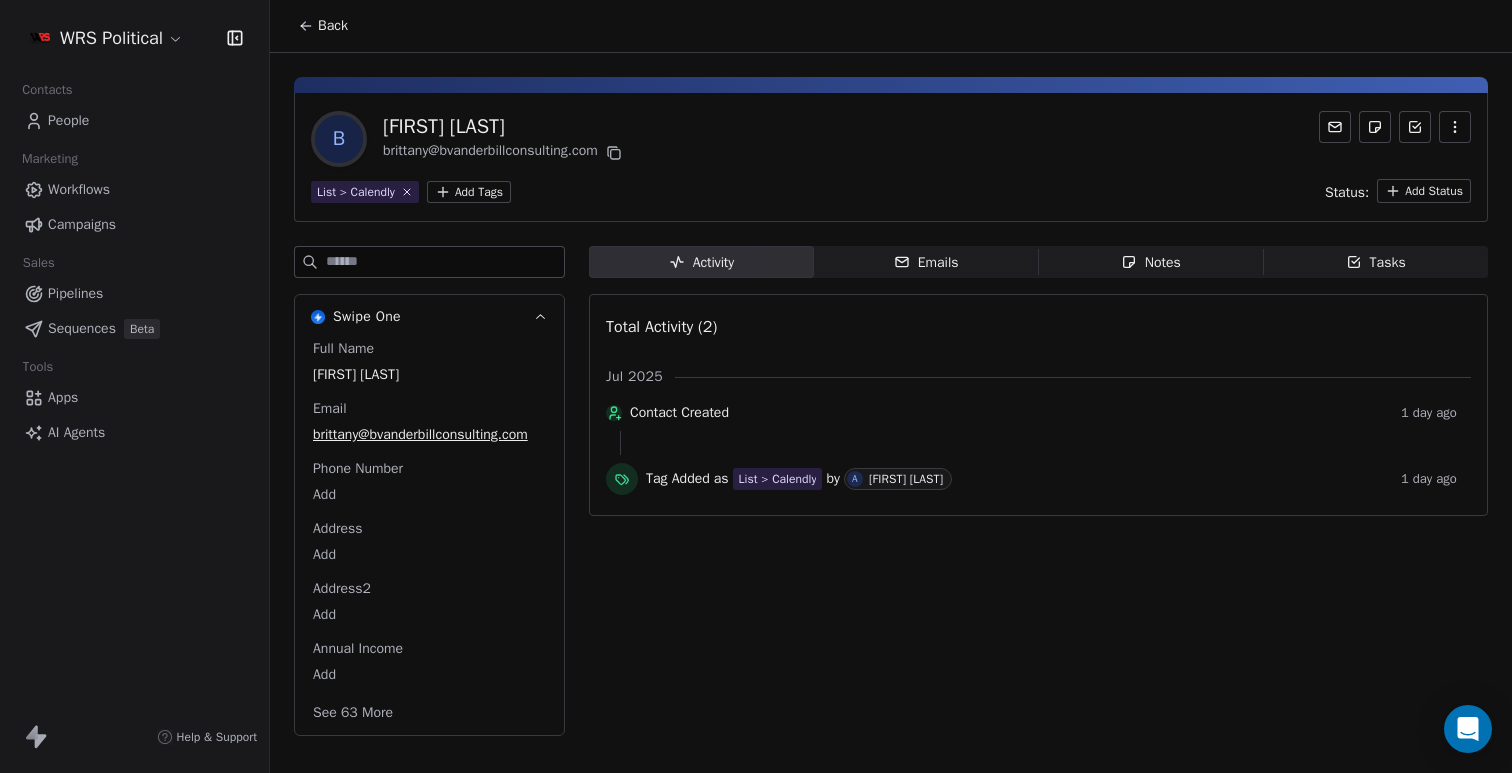 click on "Back" at bounding box center [891, 26] 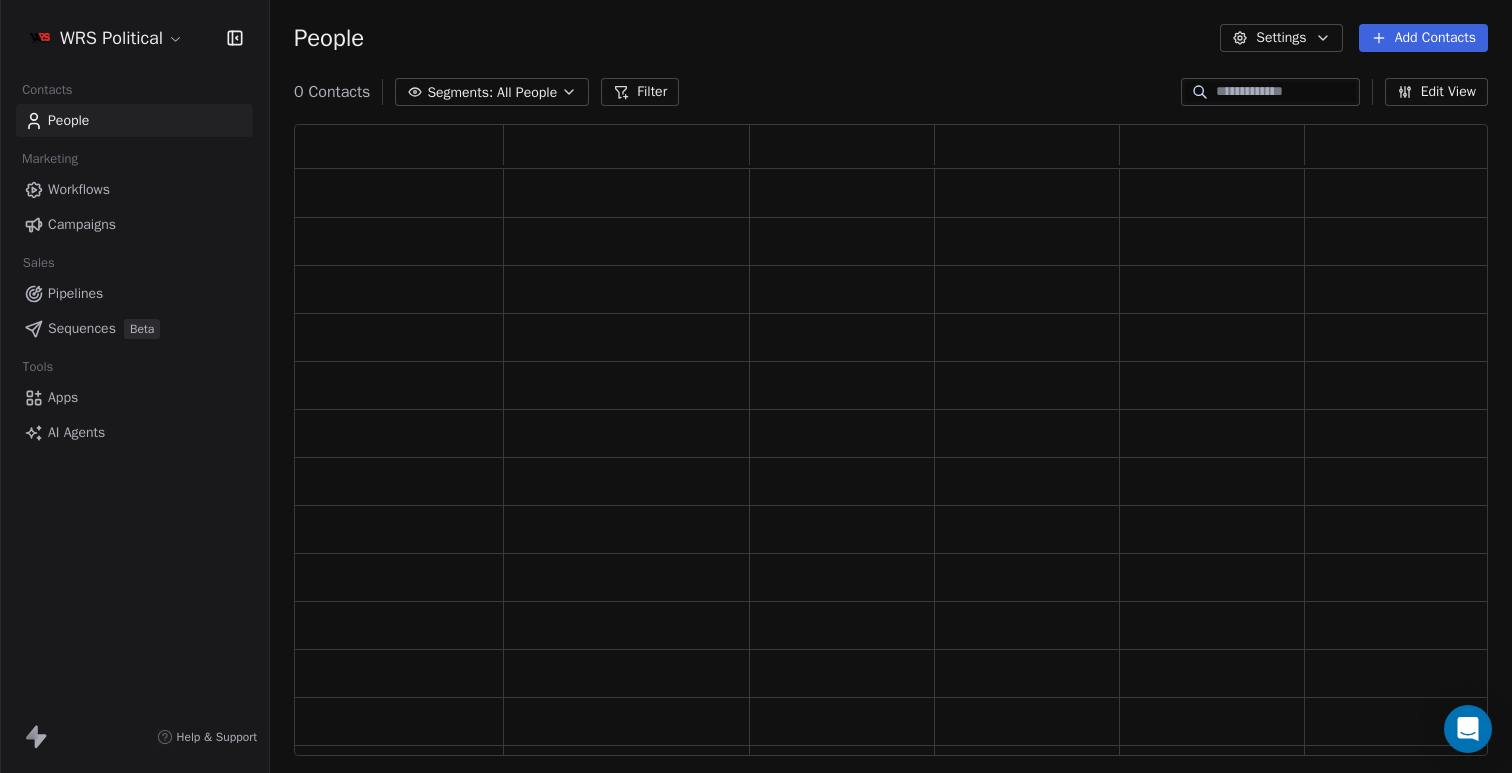 scroll, scrollTop: 16, scrollLeft: 16, axis: both 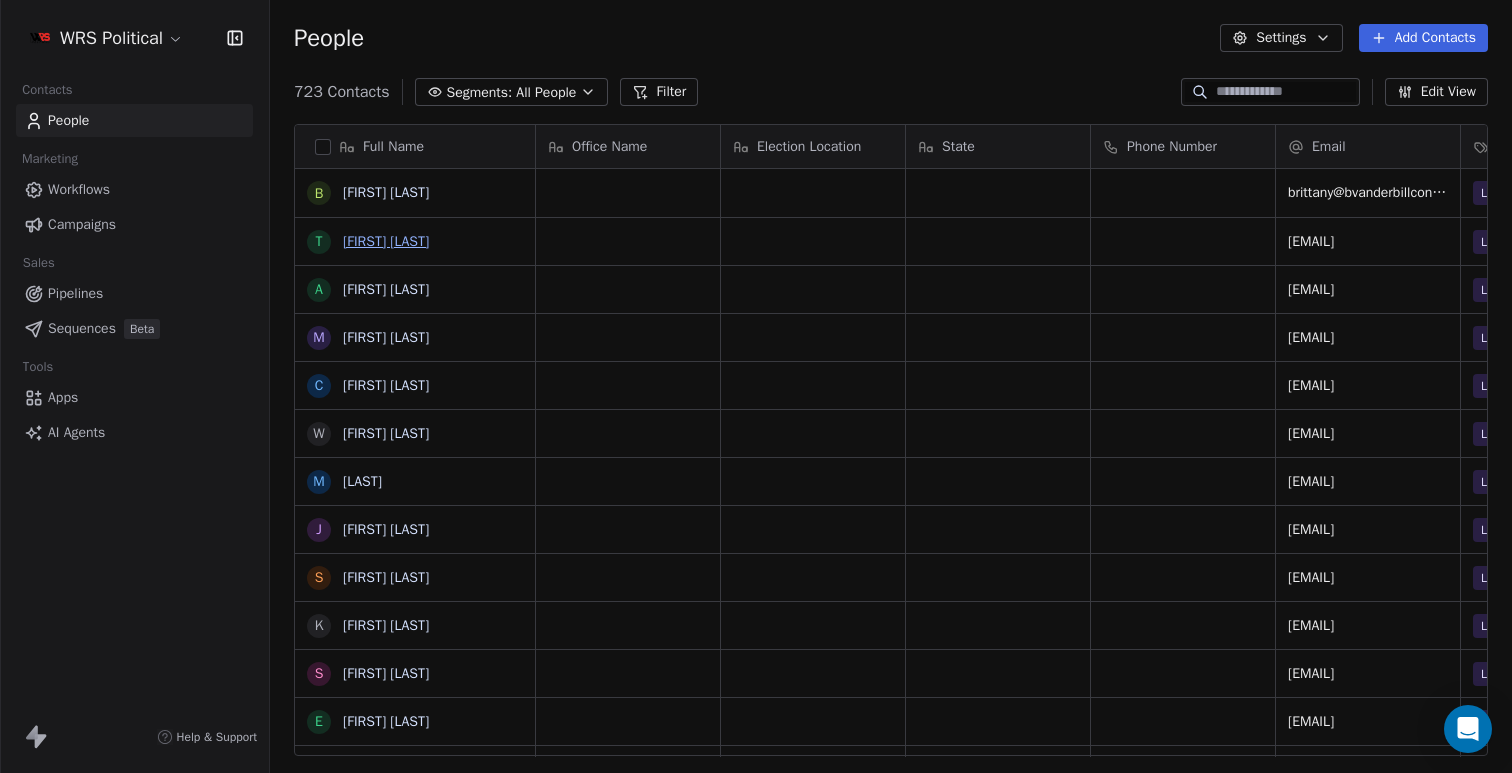 click on "[FIRST] [LAST]" at bounding box center [386, 241] 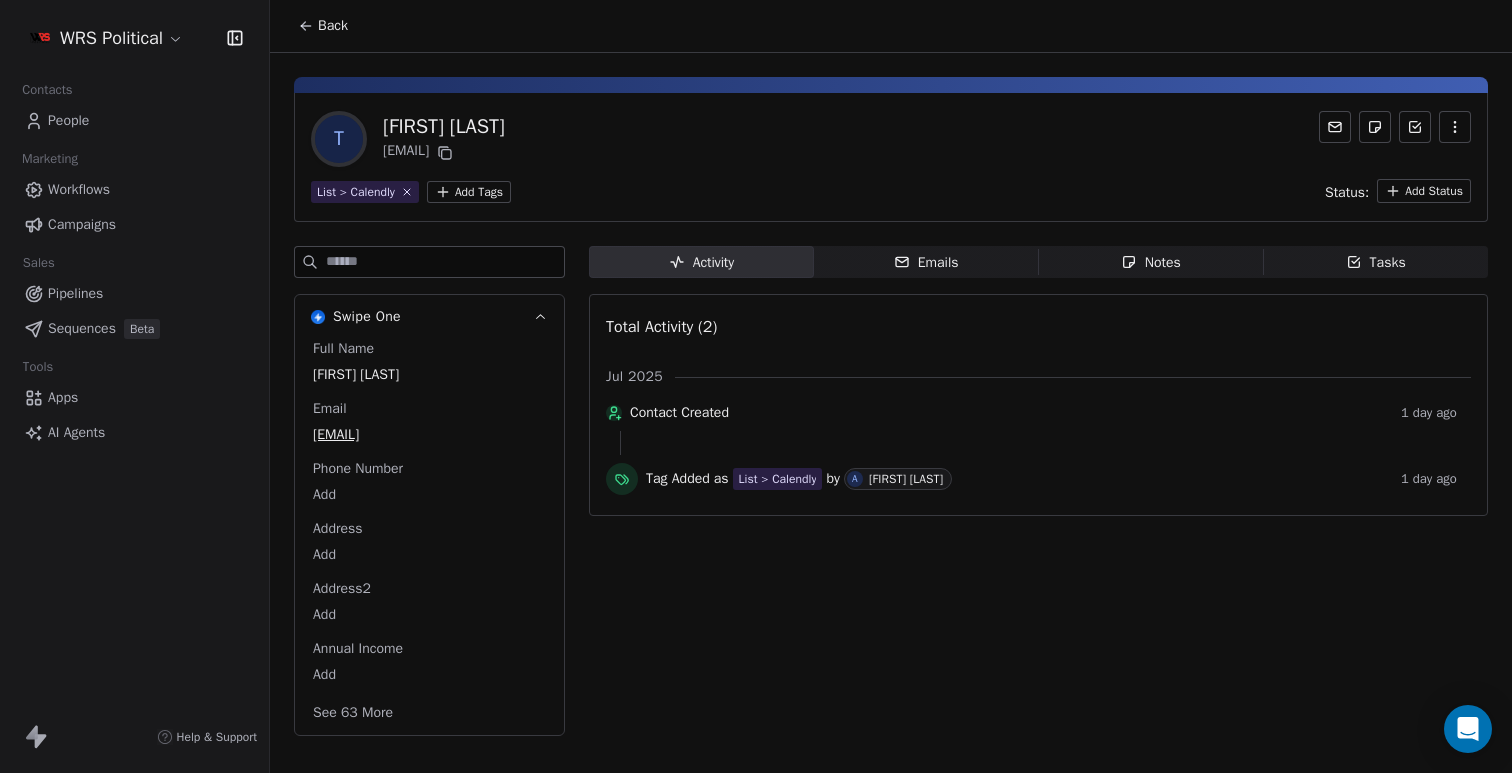 click on "[EMAIL]" at bounding box center (429, 435) 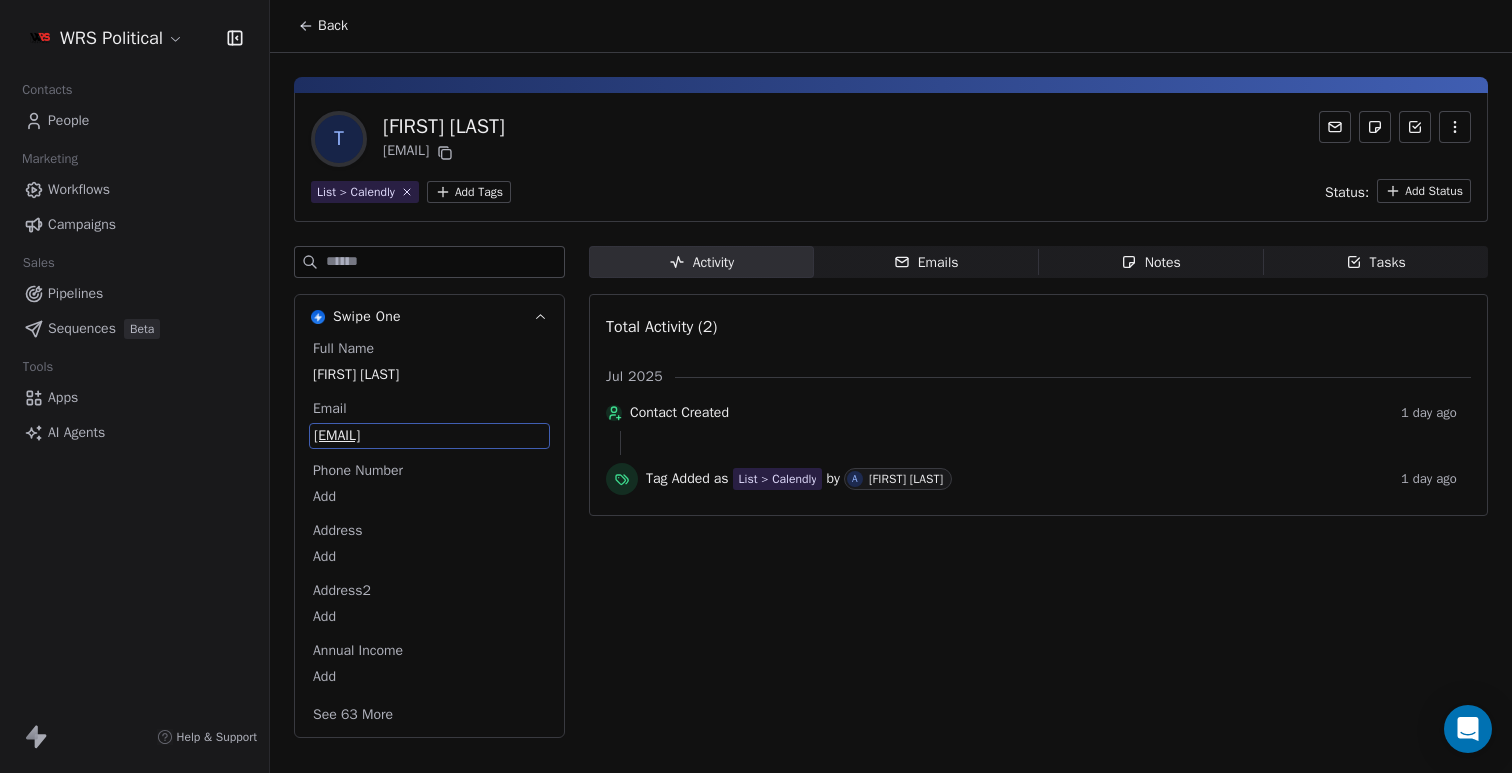 drag, startPoint x: 919, startPoint y: 610, endPoint x: 952, endPoint y: 563, distance: 57.428215 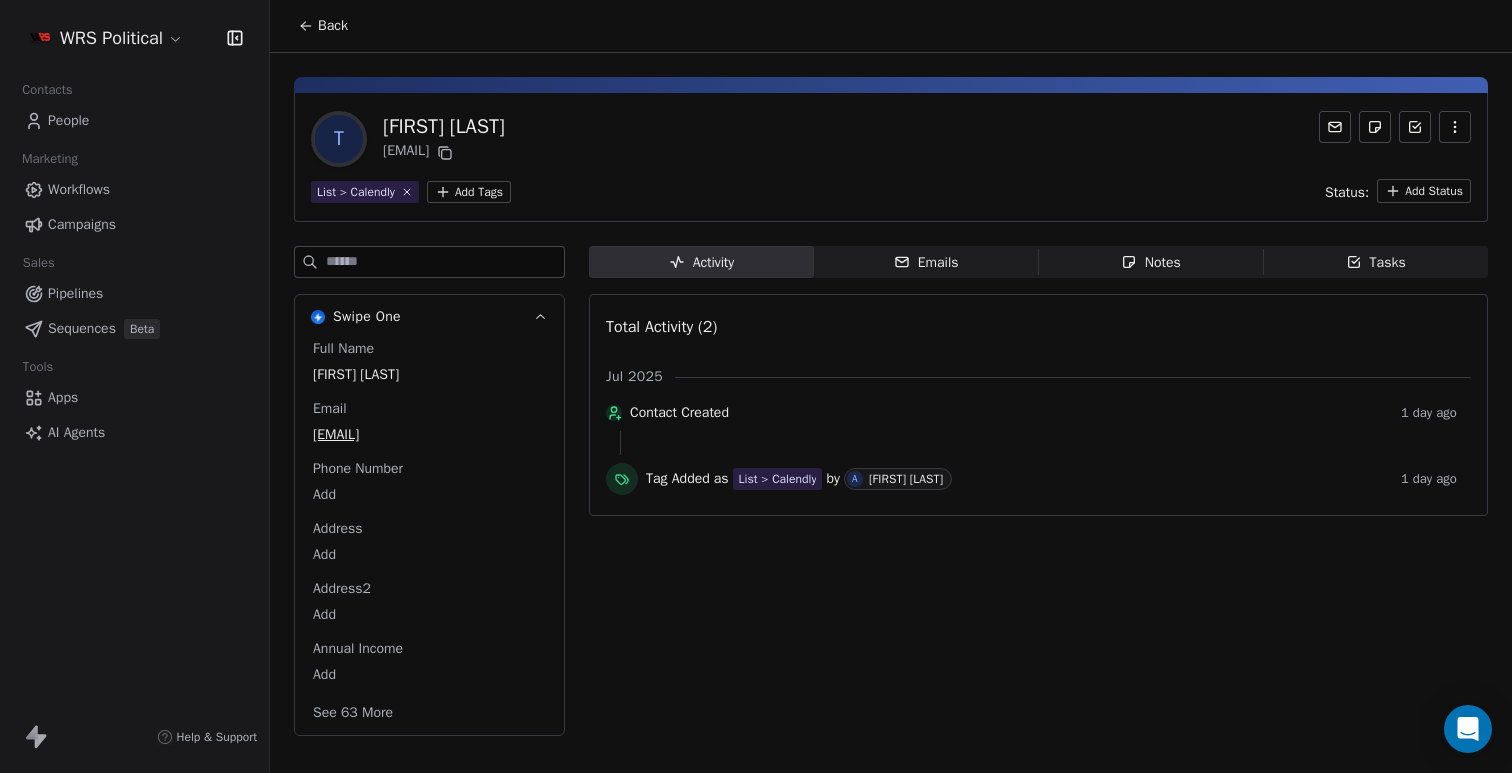 click 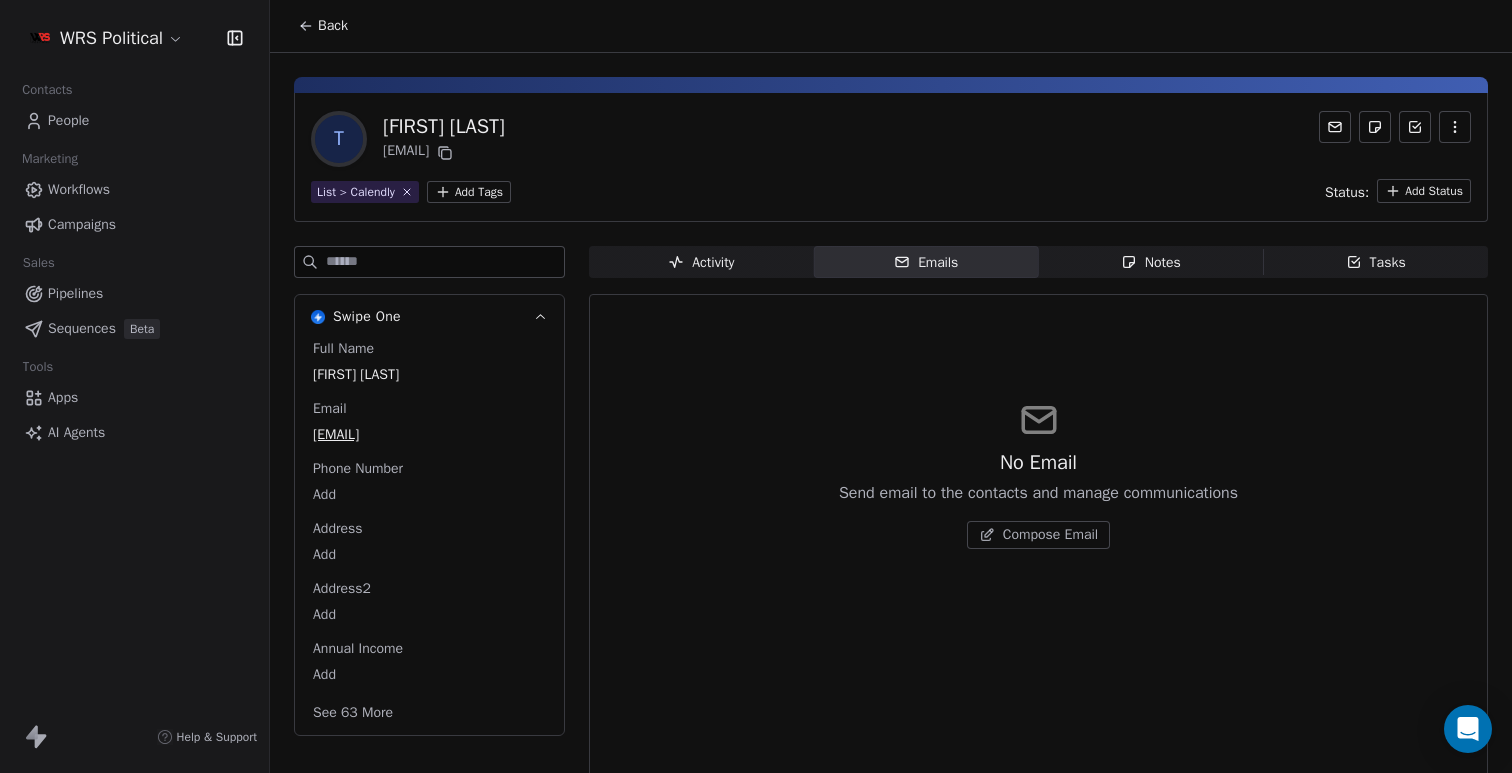 click on "Compose Email" at bounding box center (1050, 535) 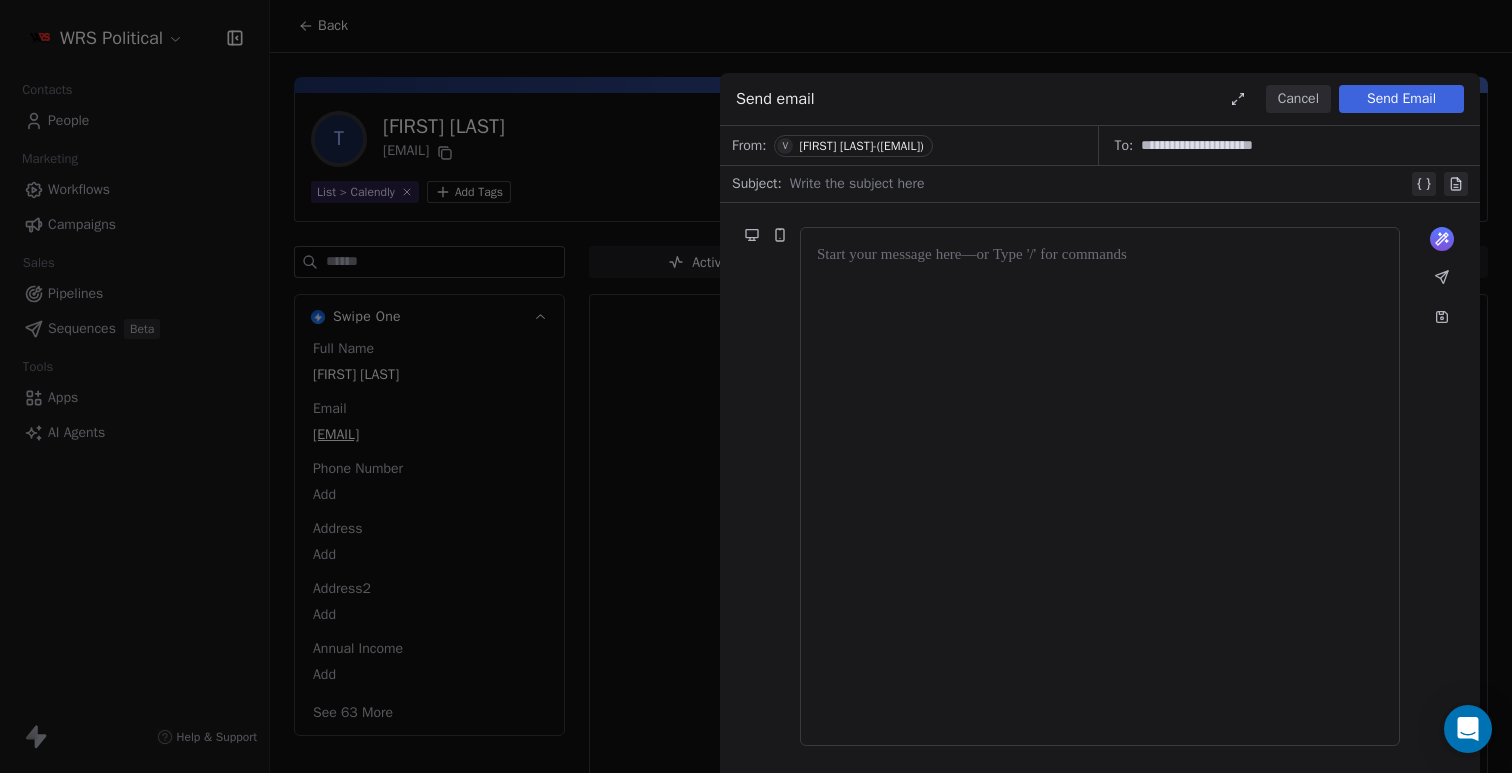 click on "[FIRST] [LAST]-([EMAIL])" at bounding box center (861, 146) 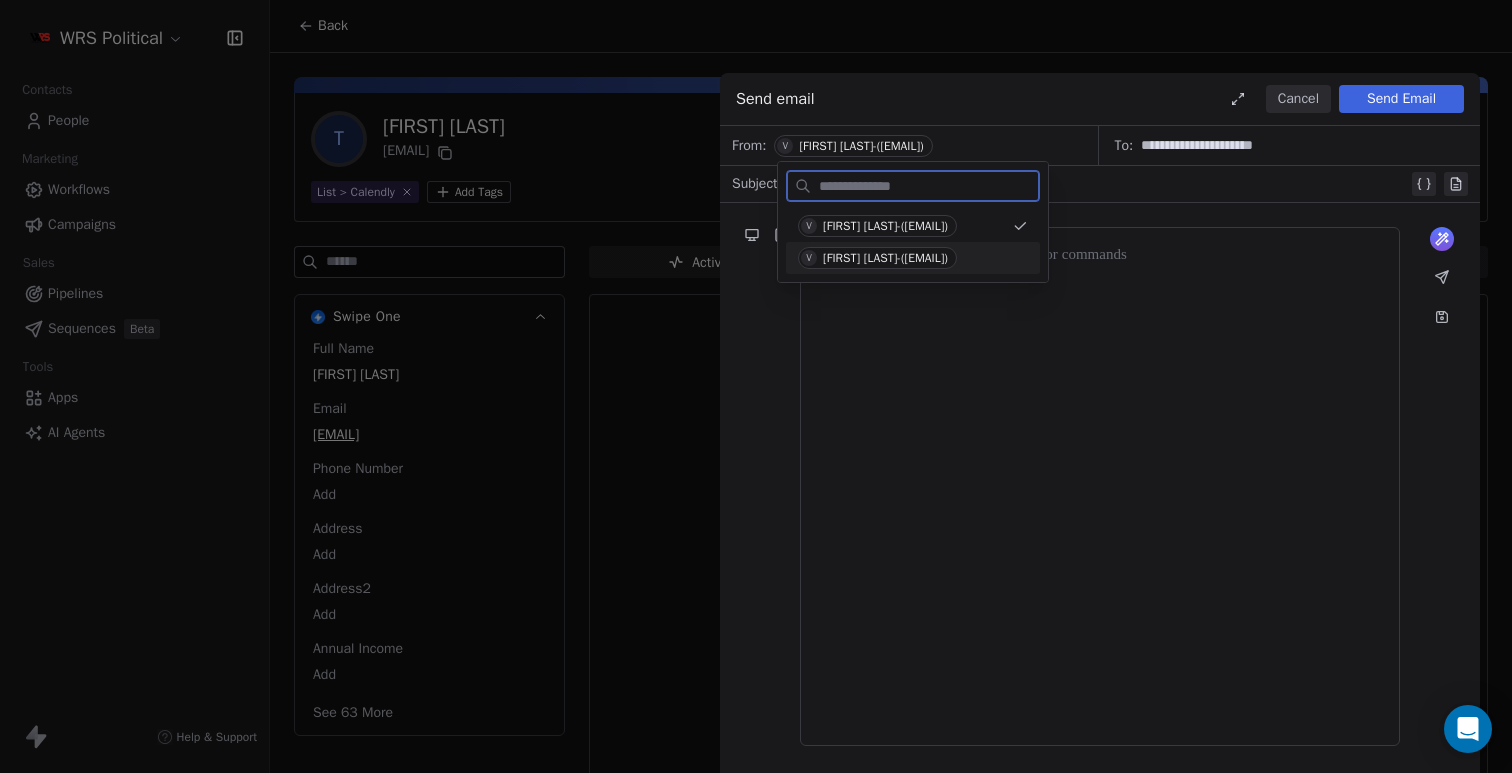 click at bounding box center (1100, 486) 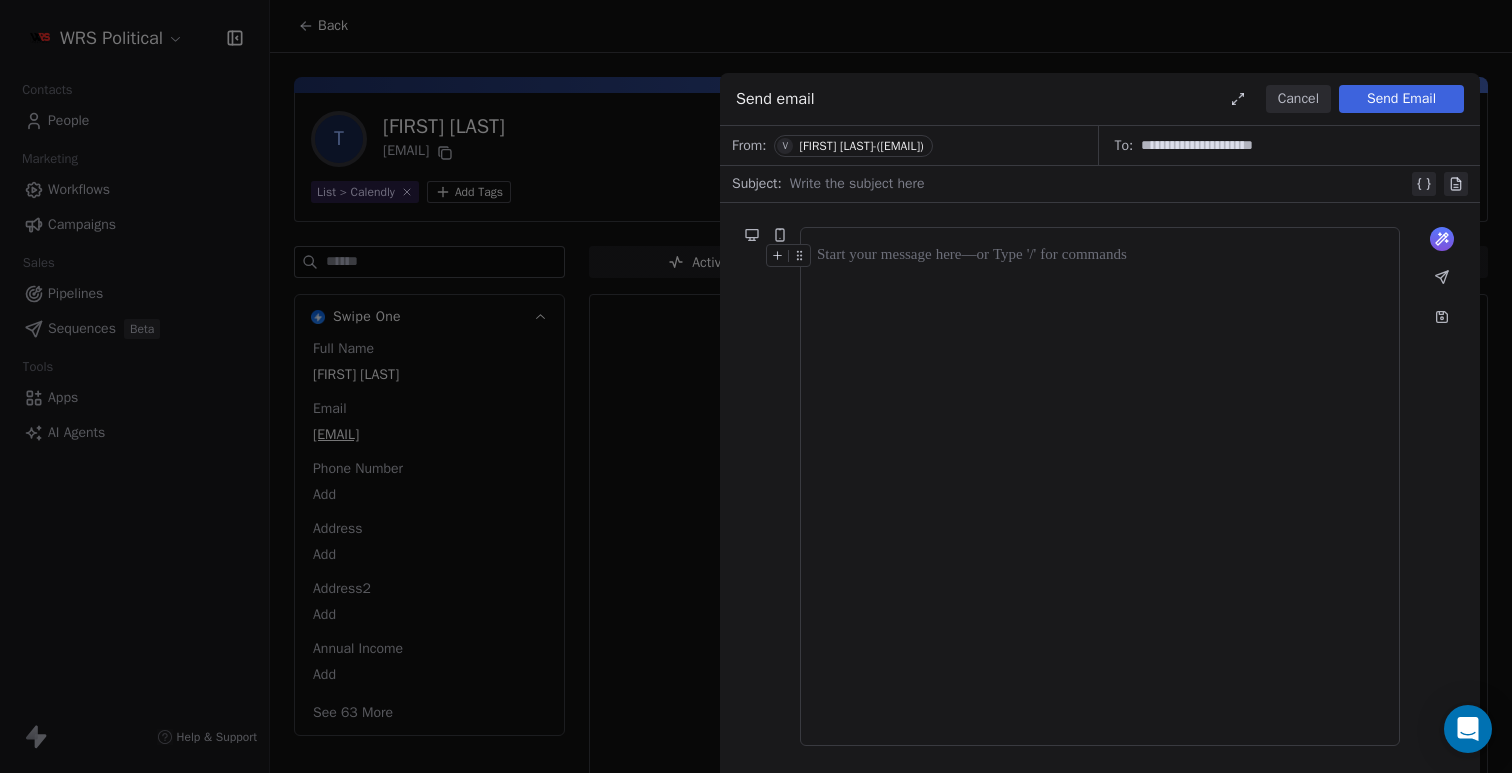 click on "Cancel" at bounding box center [1298, 99] 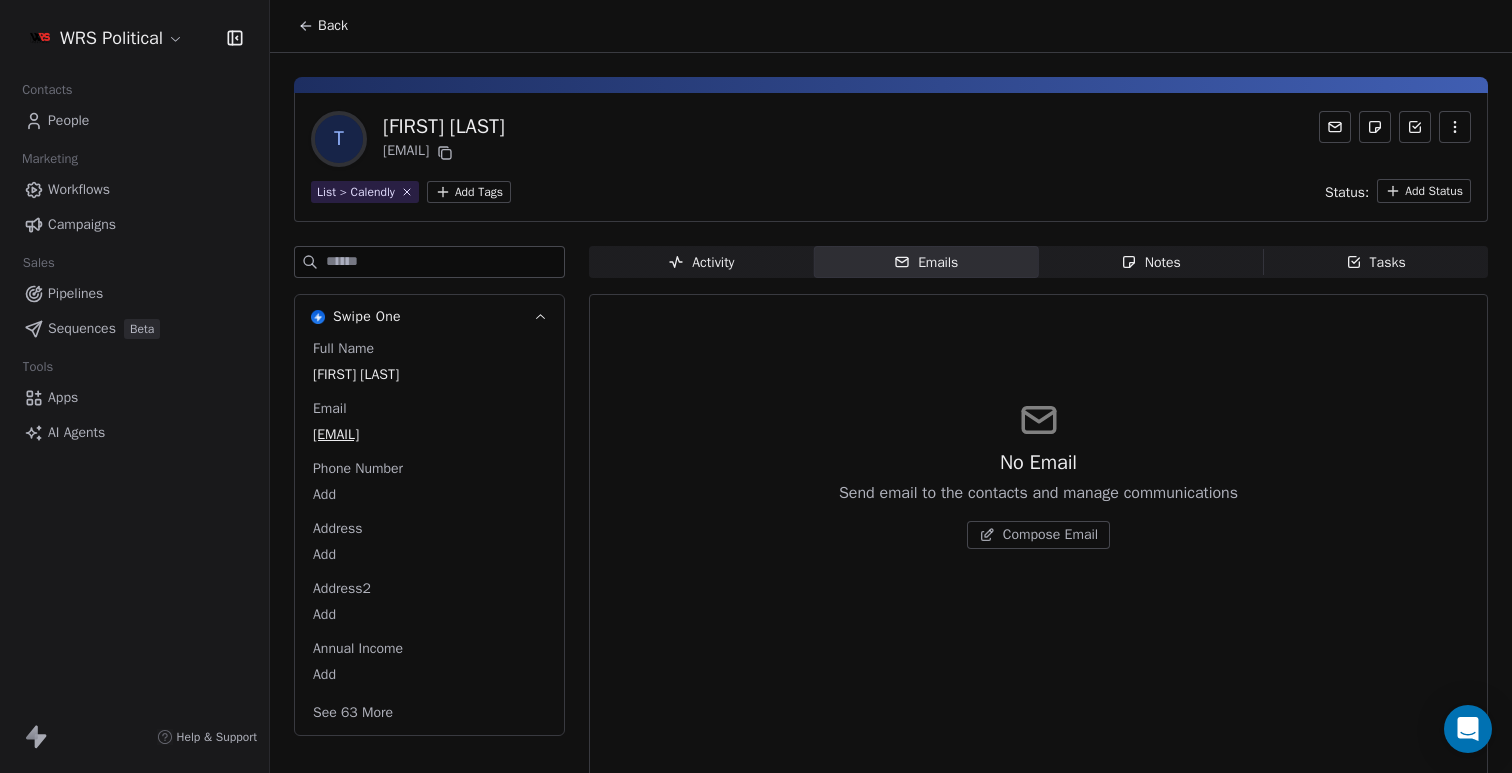 click on "Notes" at bounding box center (1151, 262) 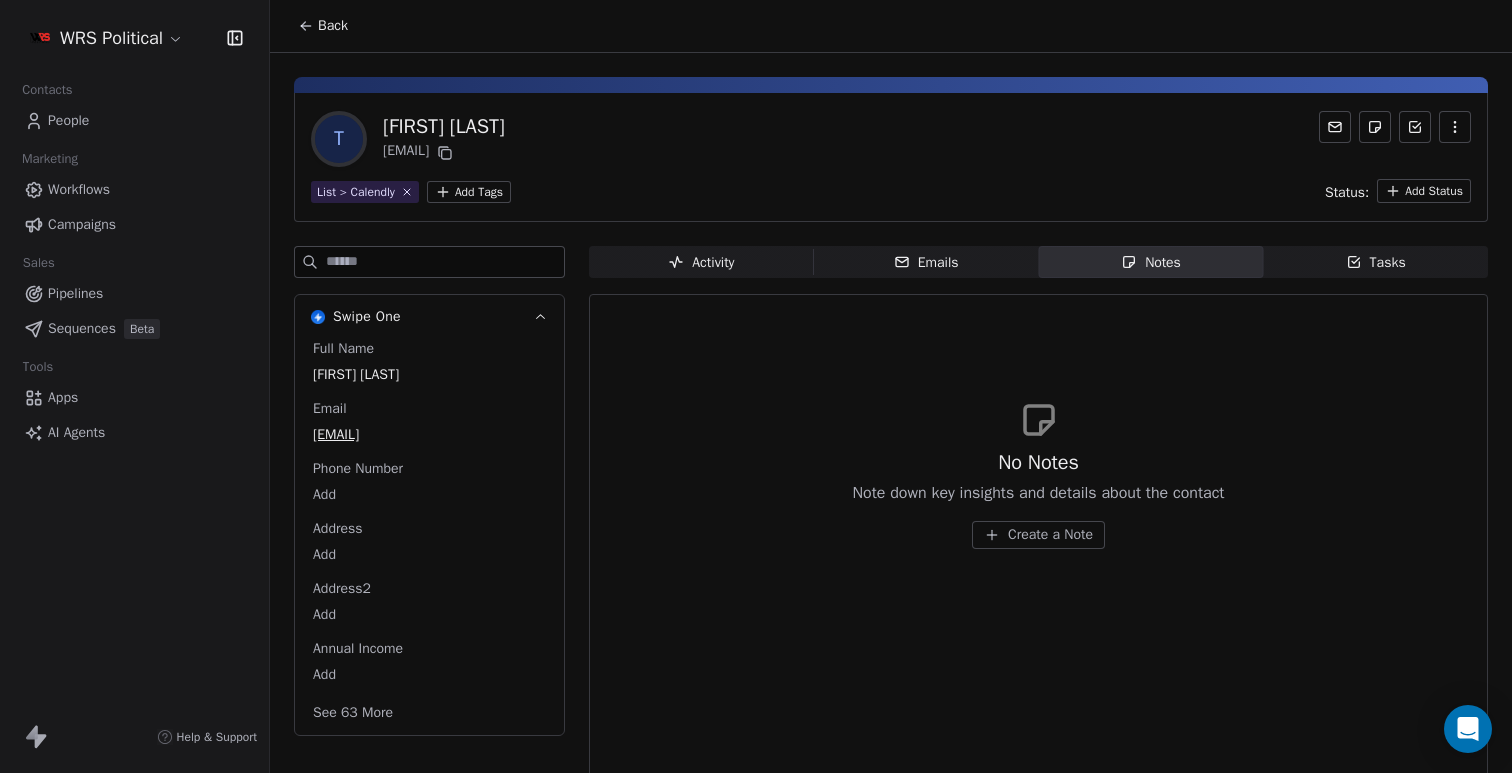 click on "Activity Activity" at bounding box center (701, 262) 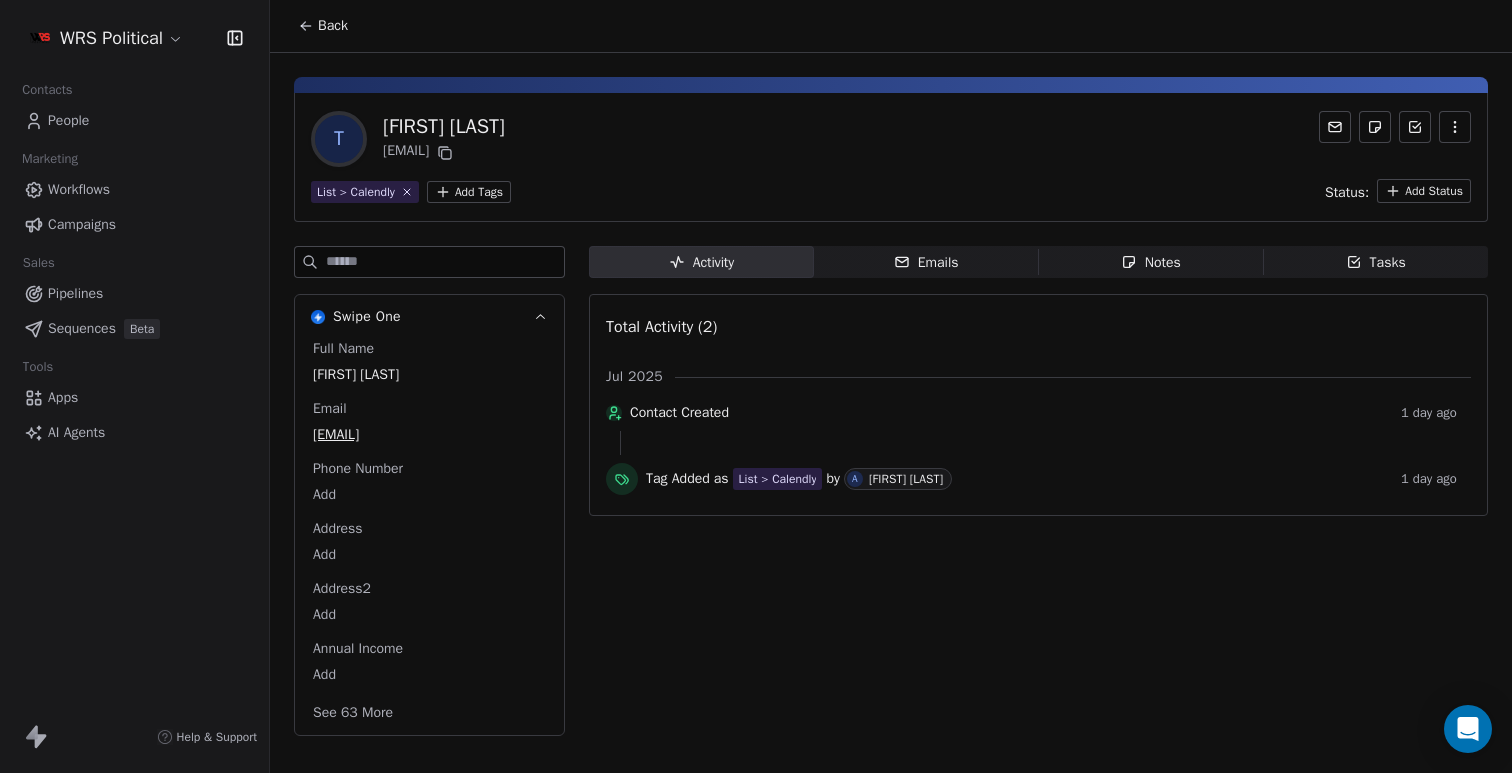 click on "[FIRST] [LAST]" at bounding box center [891, 157] 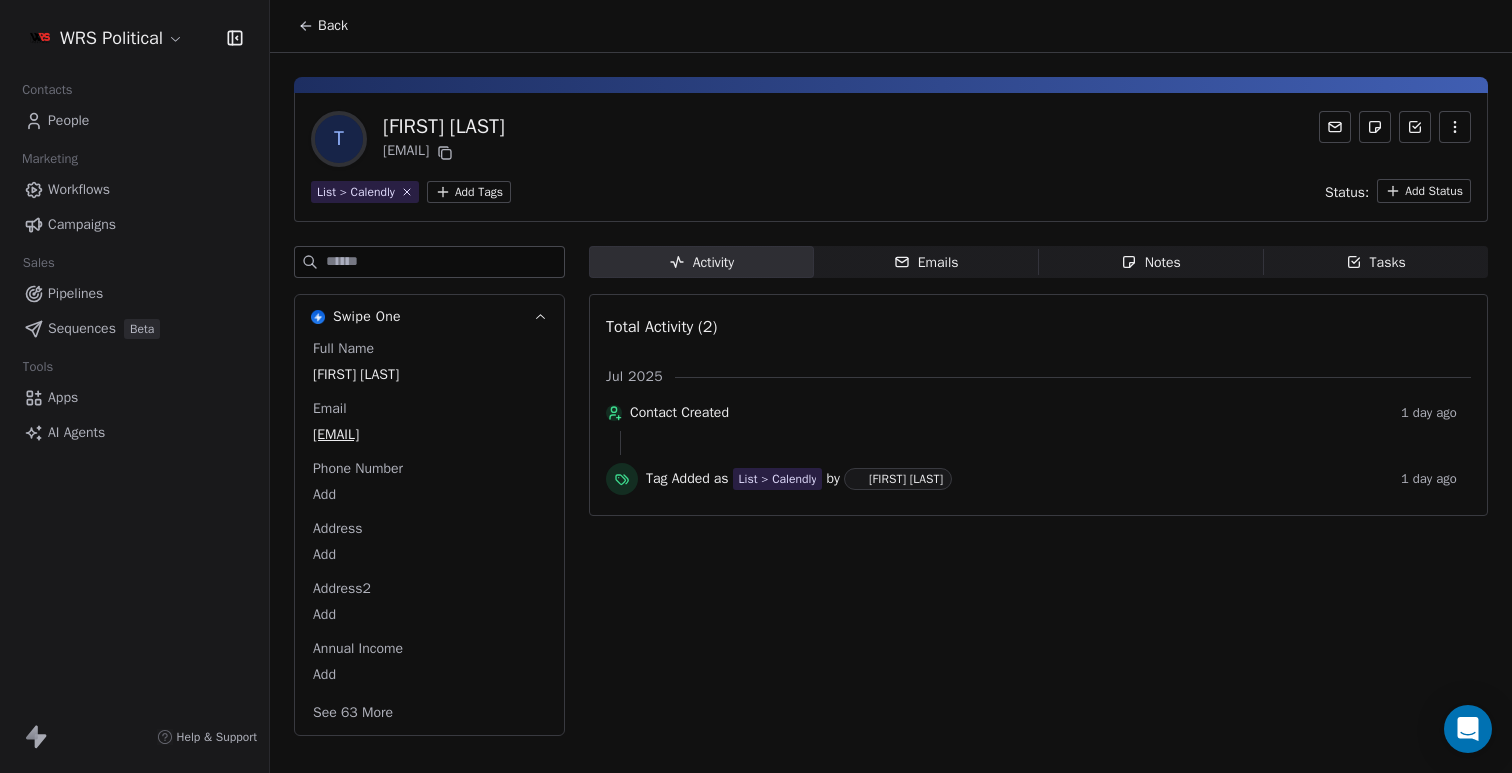click on "WRS Political Contacts People Marketing Workflows Campaigns Sales Pipelines Sequences Beta Tools Apps AI Agents Help & Support Back T [FIRST] [LAST] [EMAIL] List > Calendly Add Tags Status: Add Status Swipe One Full Name [FIRST] [LAST] Email [EMAIL] Phone Number Add Address Add Address2 Add Annual Income Add See 63 More Activity Activity Emails Emails Notes Notes Tasks Tasks Total Activity (2) Jul 2025 Contact Created 1 day ago Tag Added as List > Calendly by A [FIRST] [LAST] 1 day ago" at bounding box center (756, 386) 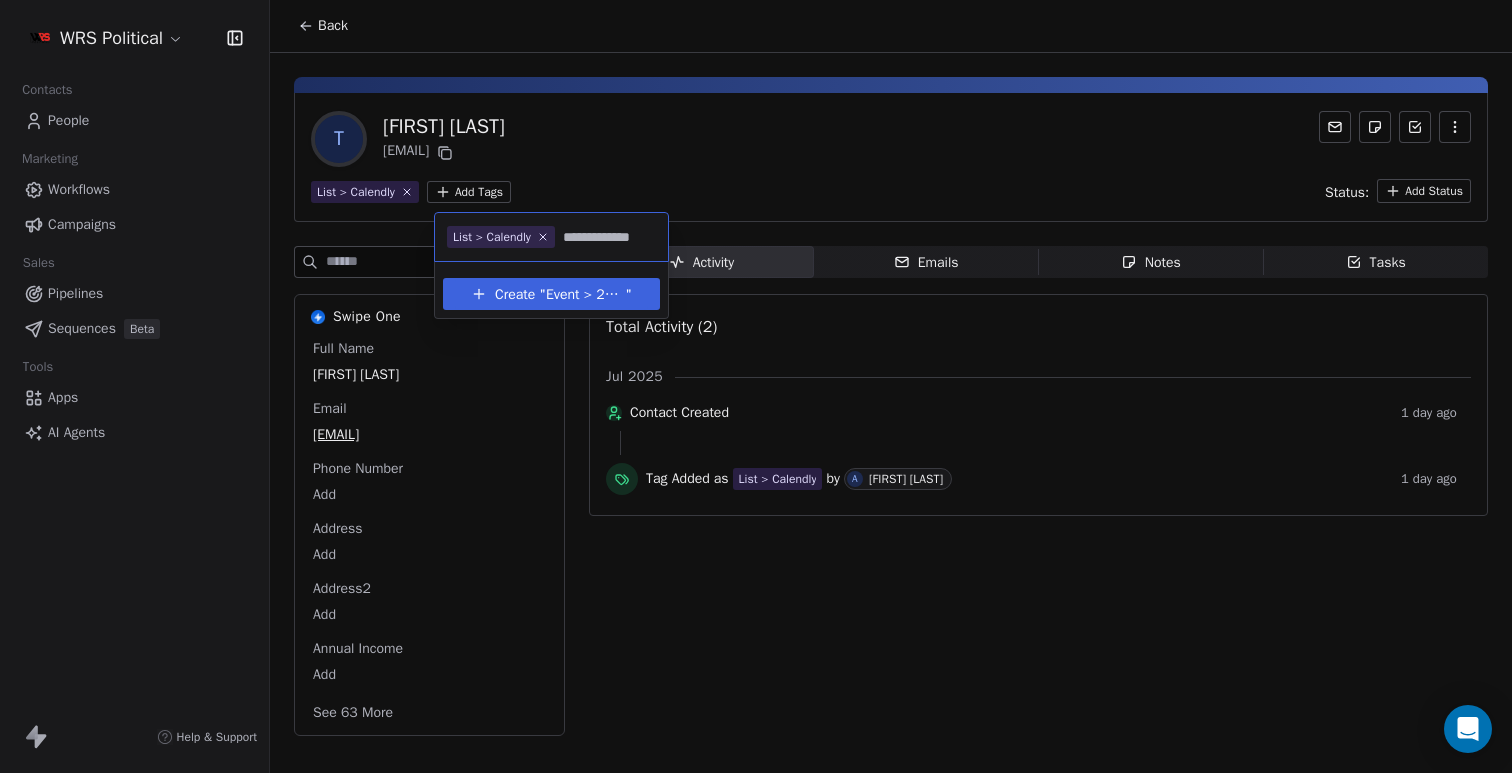scroll, scrollTop: 0, scrollLeft: 9, axis: horizontal 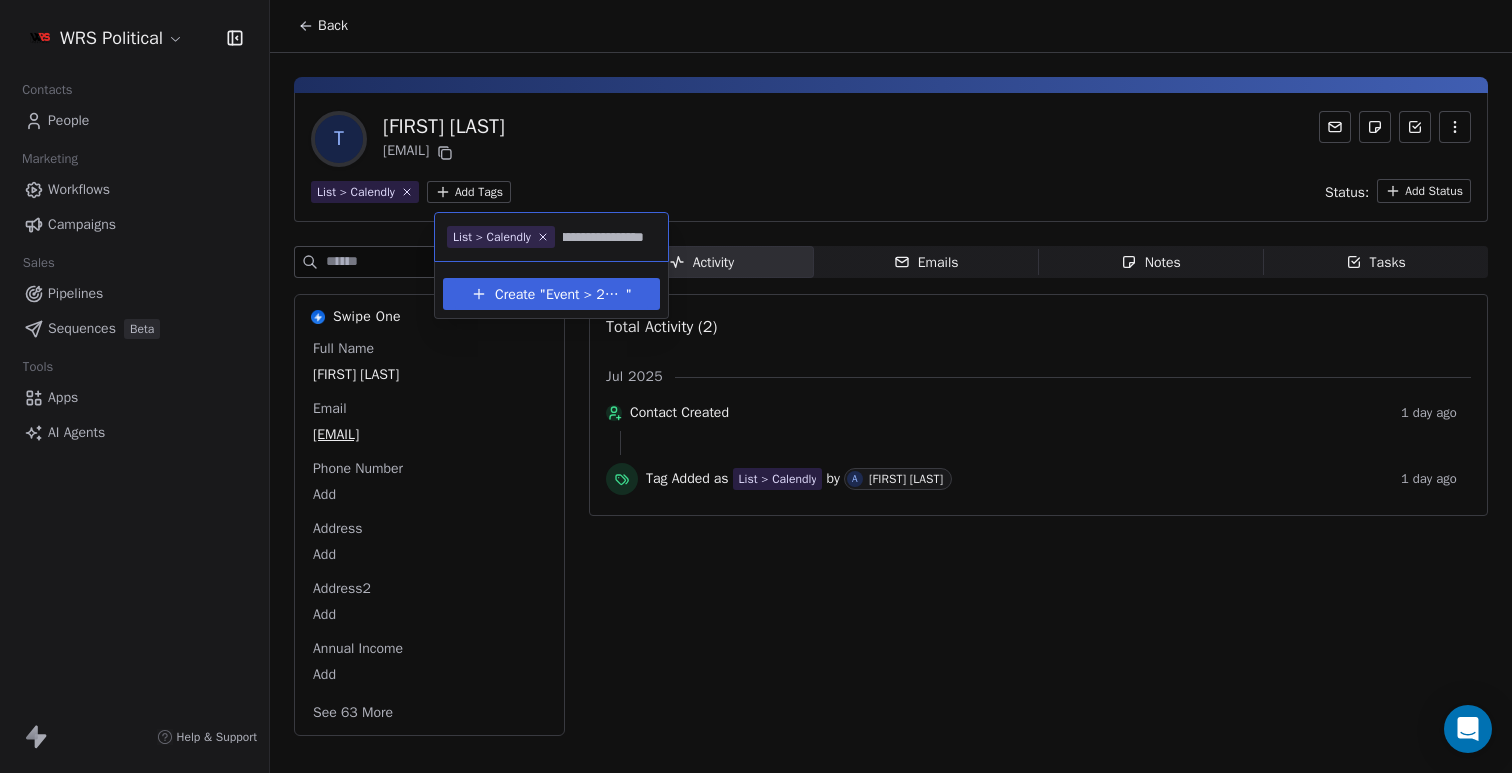 type on "**********" 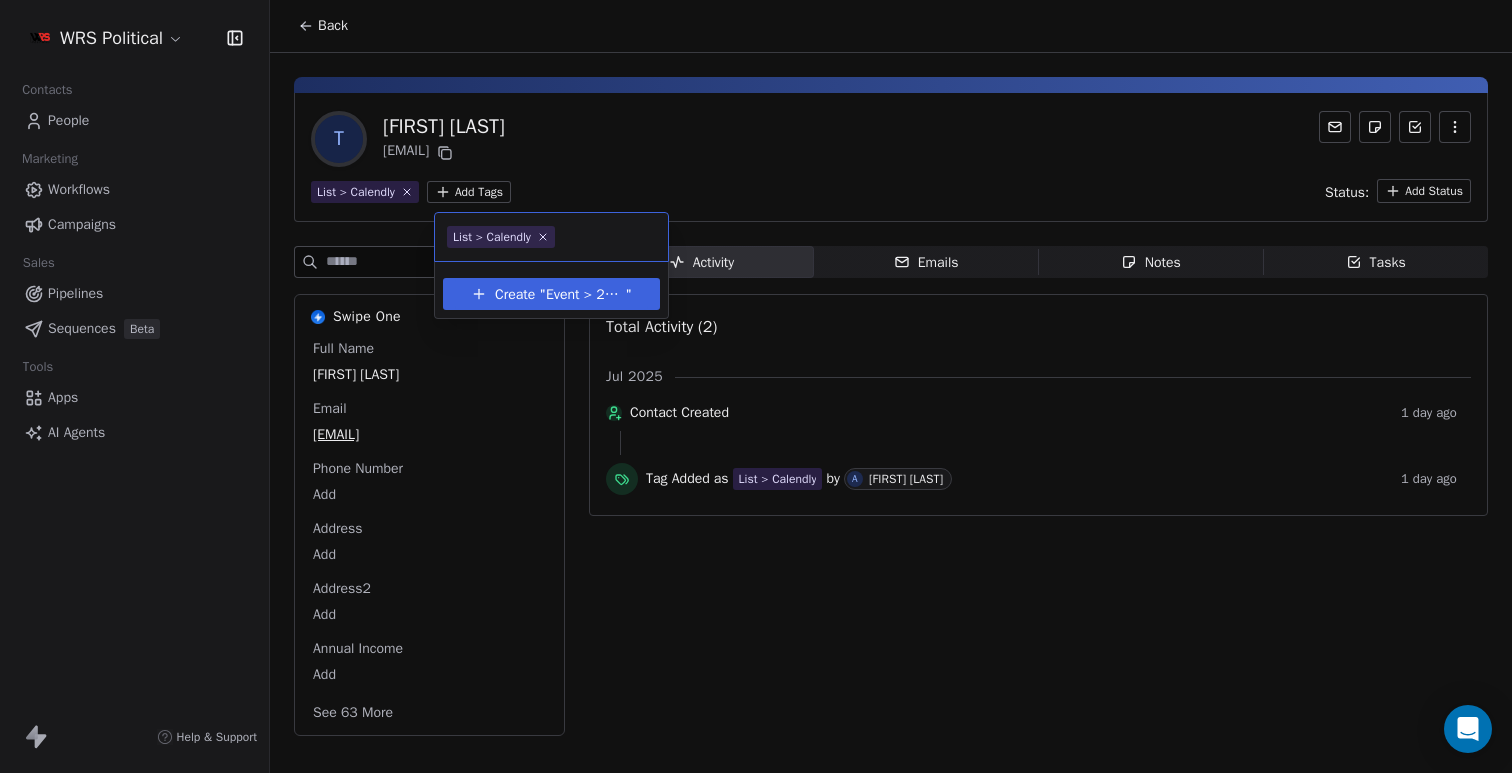 scroll, scrollTop: 0, scrollLeft: 0, axis: both 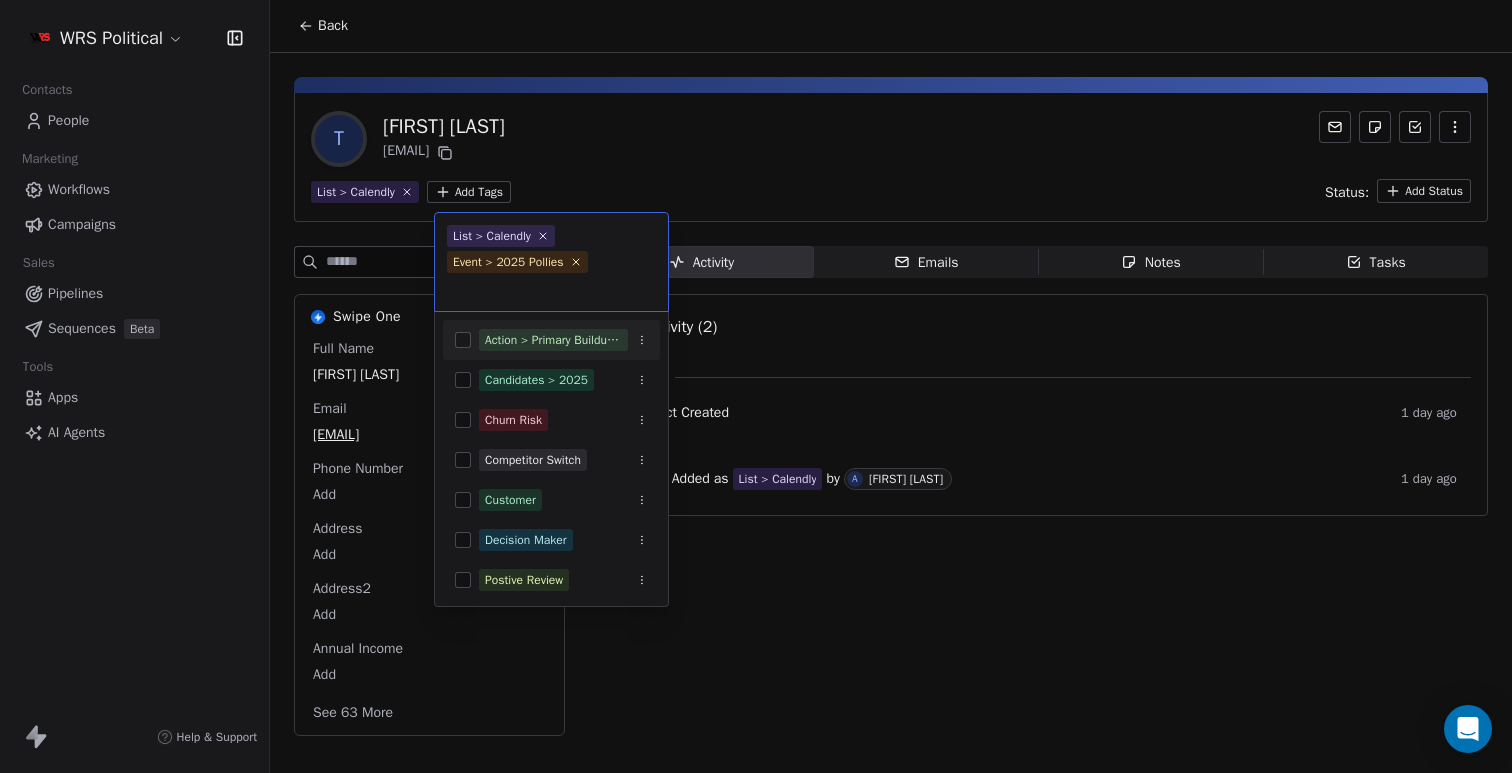 click on "WRS Political Contacts People Marketing Workflows Campaigns Sales Pipelines Sequences Beta Tools Apps AI Agents Help & Support Back T [FIRST] [LAST] [EMAIL] List > Calendly Add Tags Status: Add Status Swipe One Full Name [FIRST] [LAST] Email [EMAIL] Phone Number Add Address Add Address2 Add Annual Income Add See 63 More Activity Activity Emails Emails Notes Notes Tasks Tasks Total Activity (2) Jul 2025 Contact Created 1 day ago Tag Added as List > Calendly by A [FIRST] [LAST] 1 day ago
List > Calendly Event > 2025 Pollies Action > Primary Buildup Series Active Candidates > 2025 Churn Risk Competitor Switch Customer Decision Maker Postive Review Lead List > Blinq Imports List > Calendly List > Republican Ads GOP Leaders List > Political Resources" at bounding box center (756, 386) 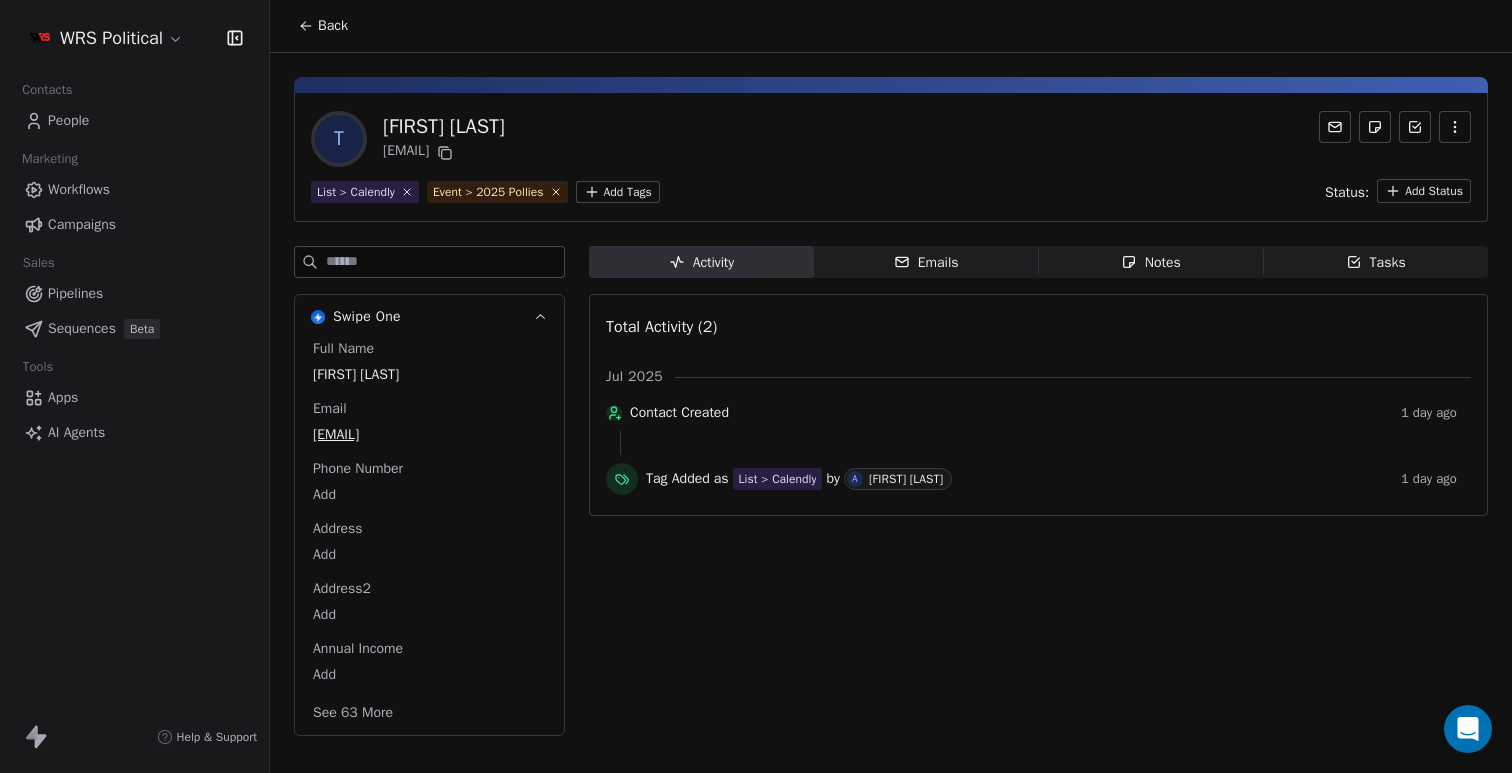 click on "Back" at bounding box center (333, 26) 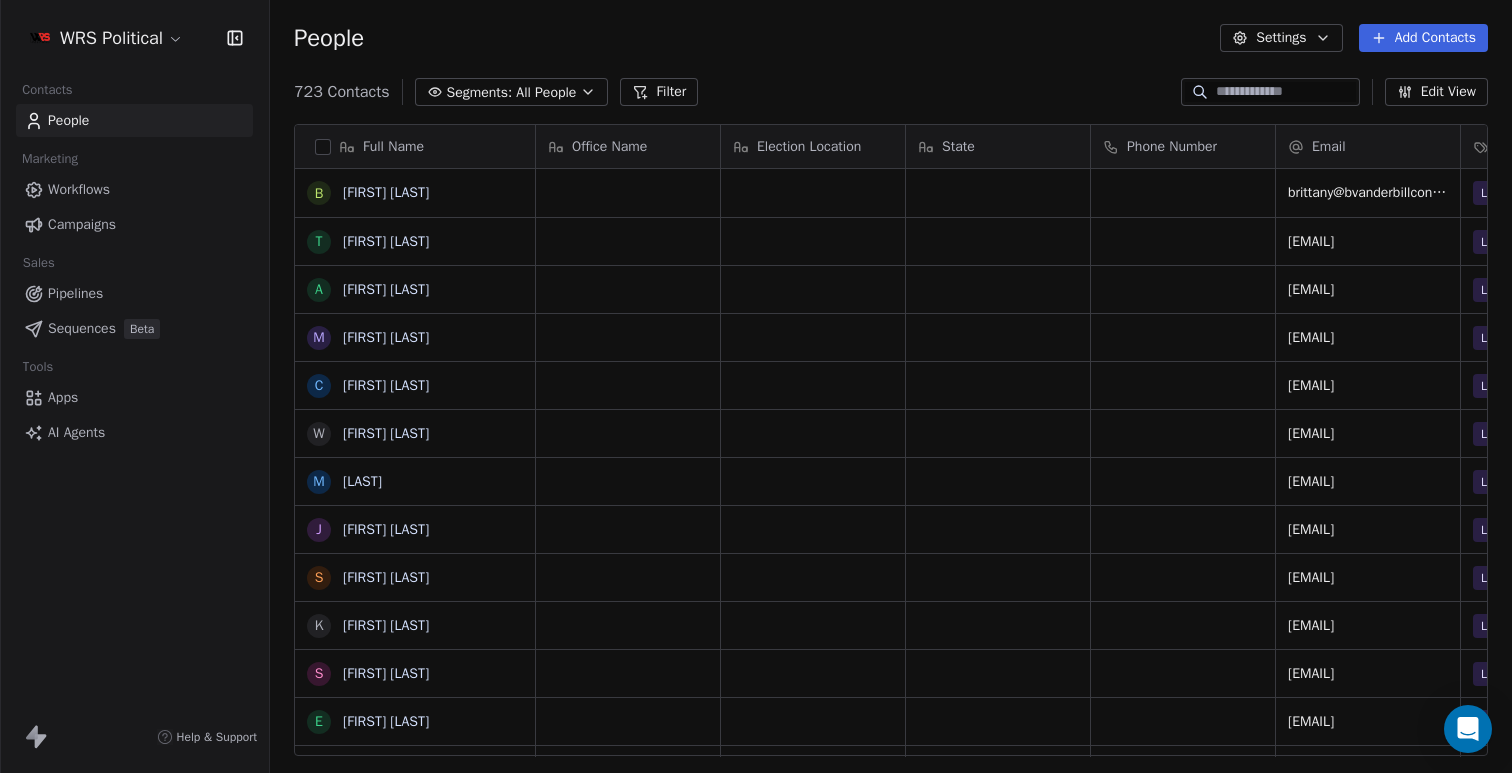 scroll, scrollTop: 16, scrollLeft: 16, axis: both 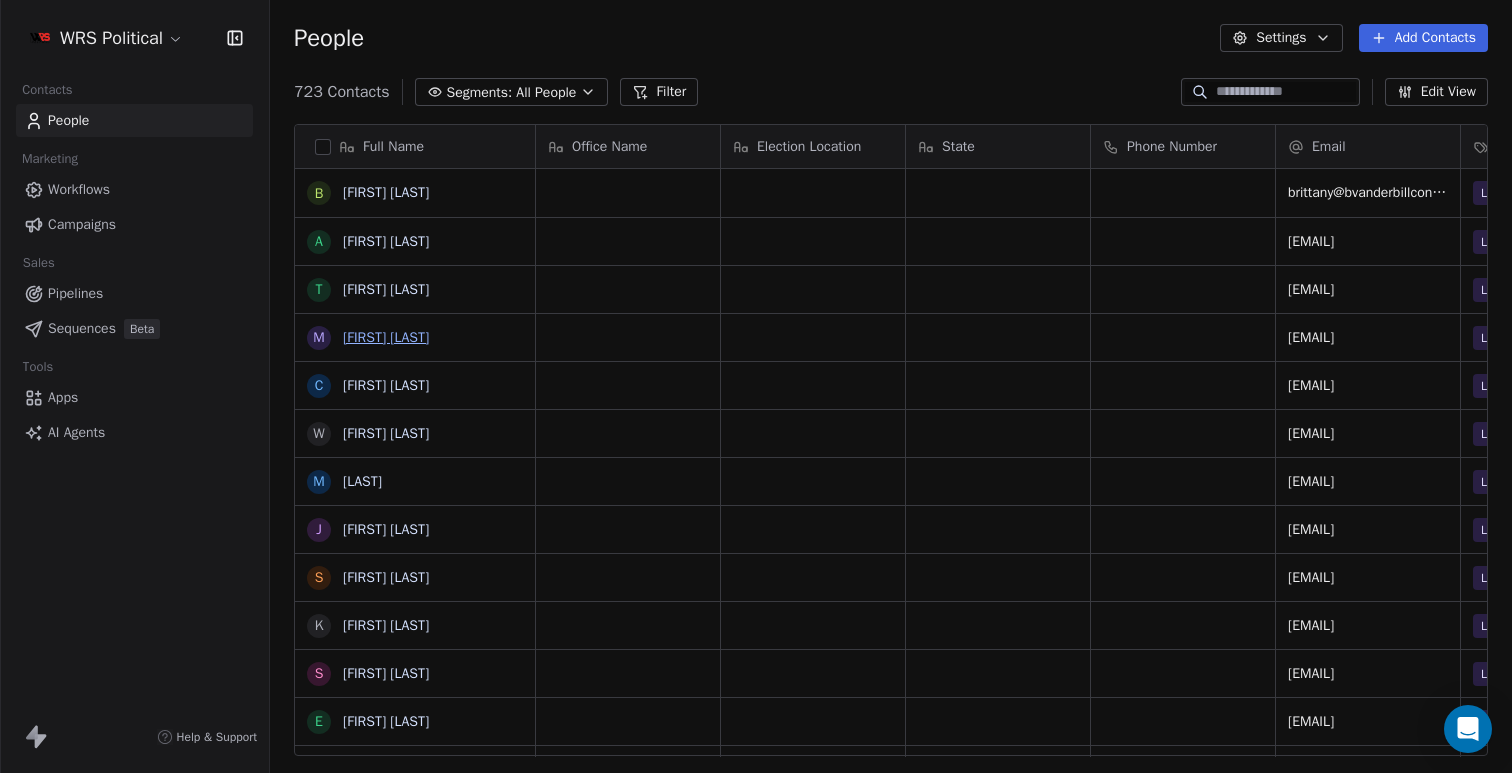 click on "[FIRST] [LAST]" at bounding box center (386, 337) 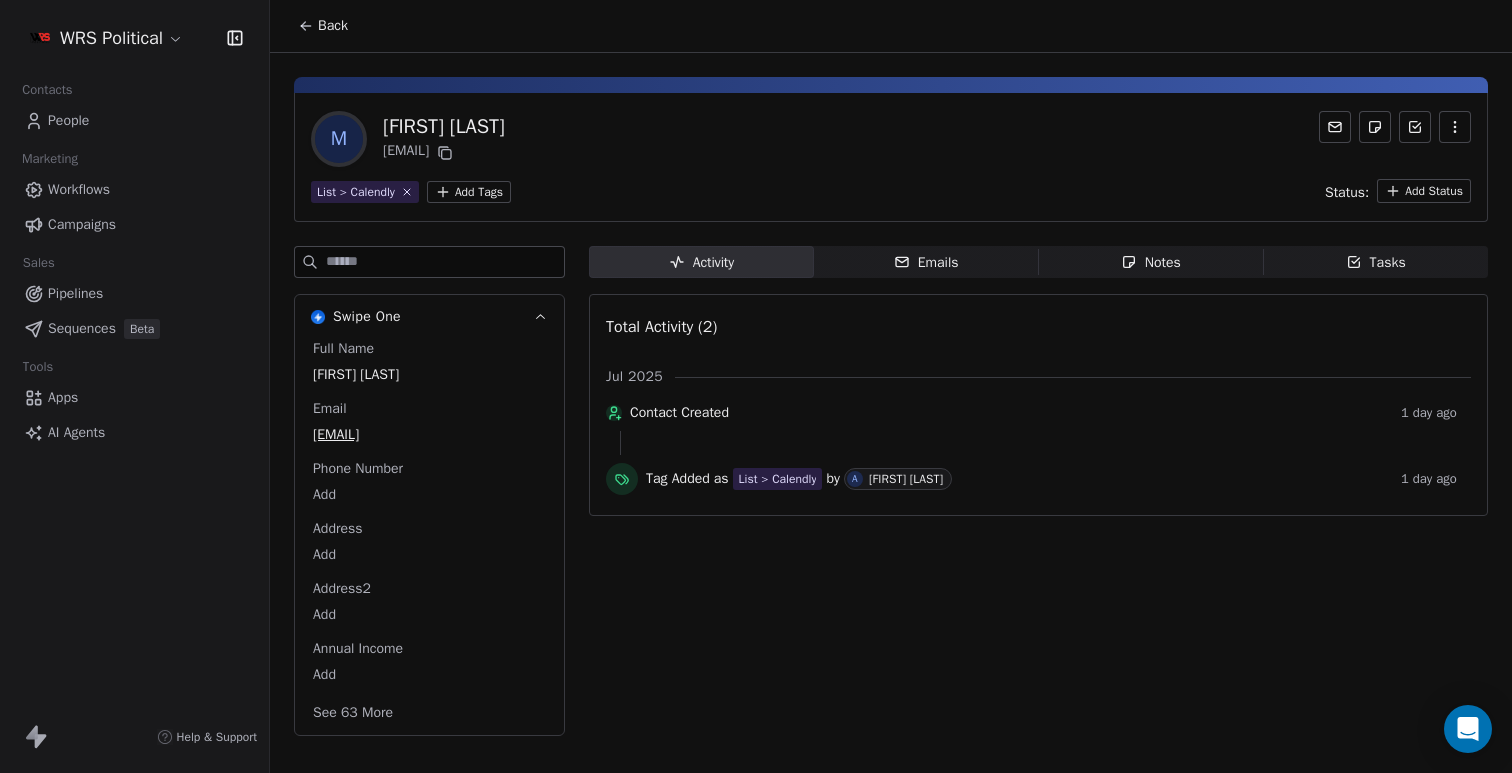 click on "Back" at bounding box center [323, 26] 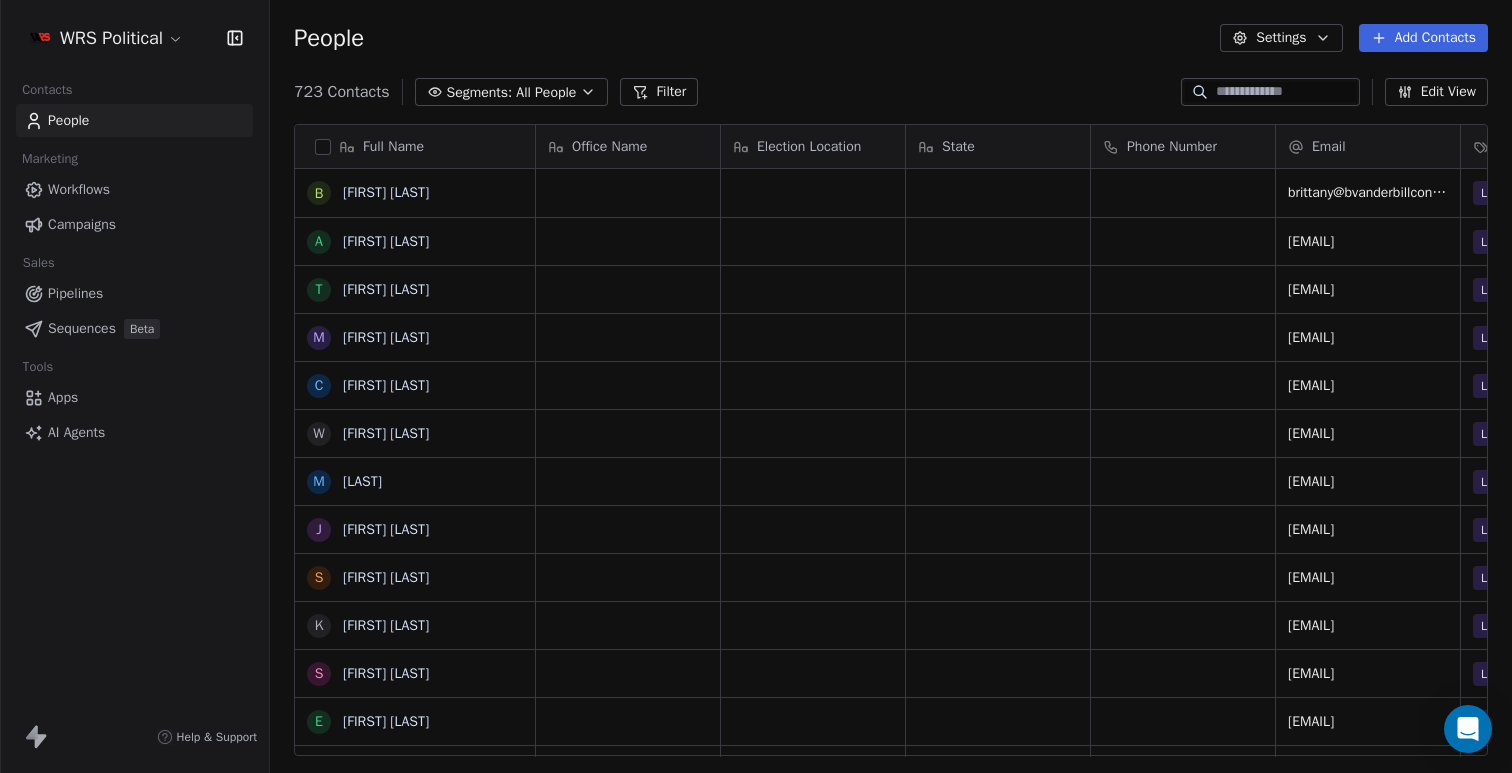 scroll, scrollTop: 16, scrollLeft: 16, axis: both 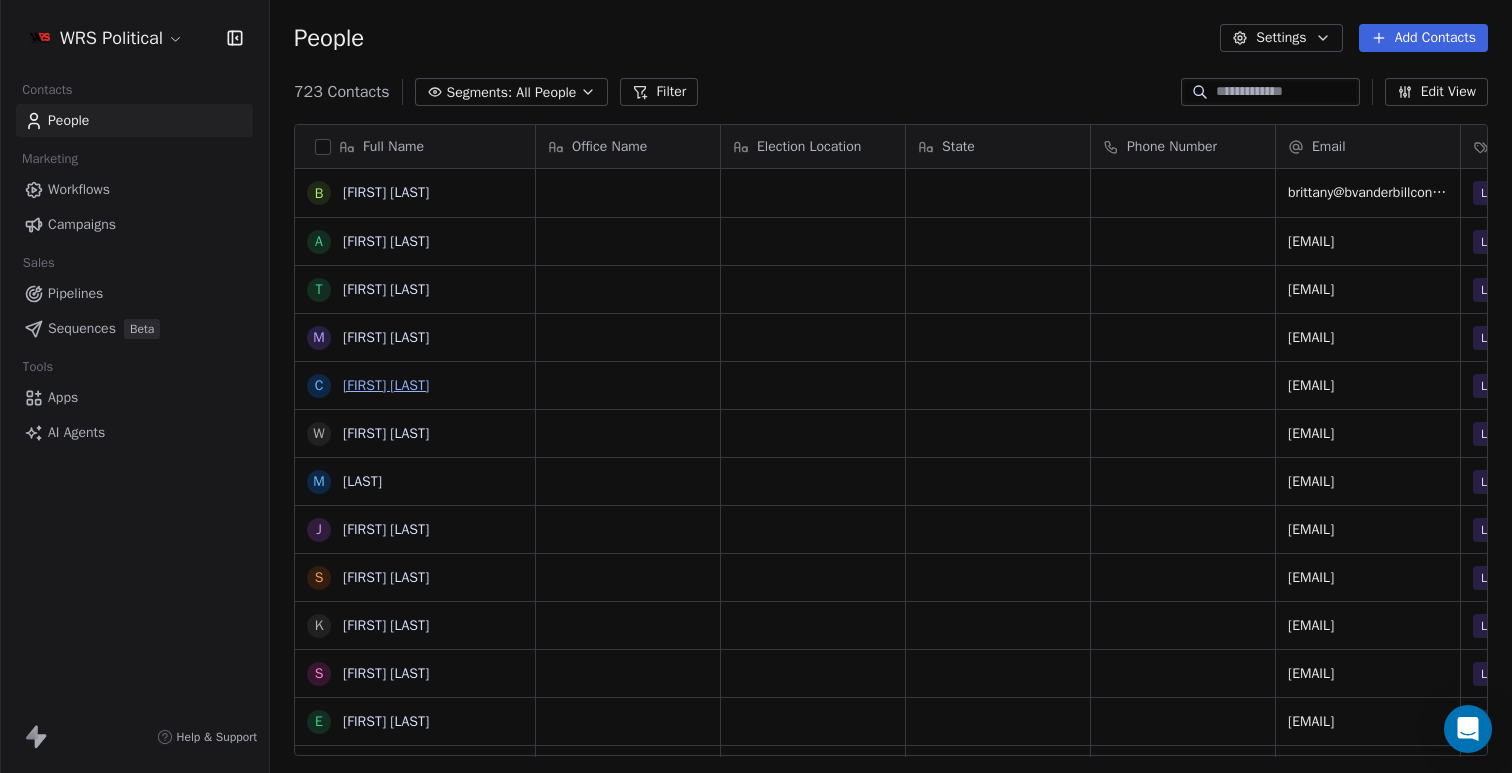 click on "[FIRST] [LAST]" at bounding box center [386, 385] 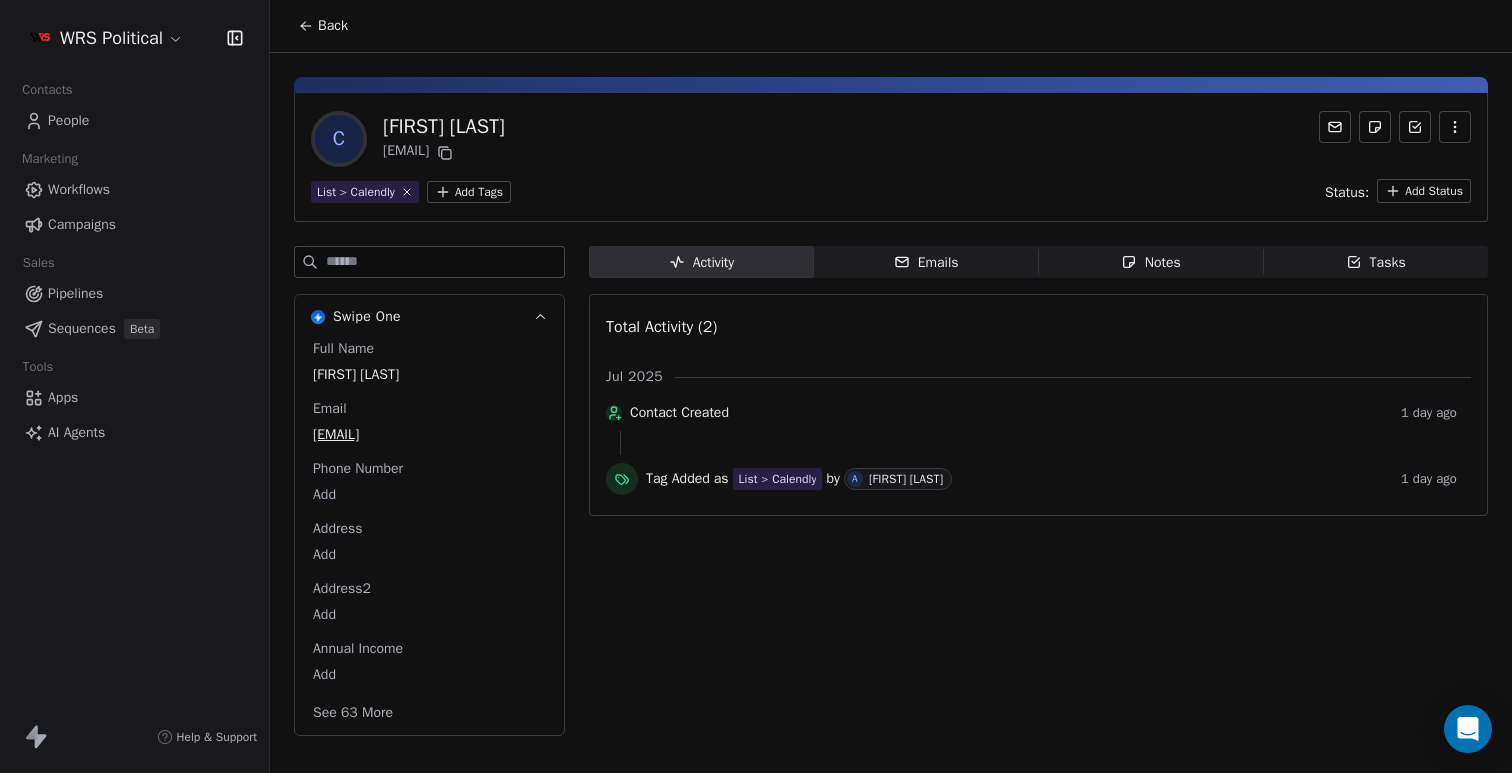 click on "Back" at bounding box center (333, 26) 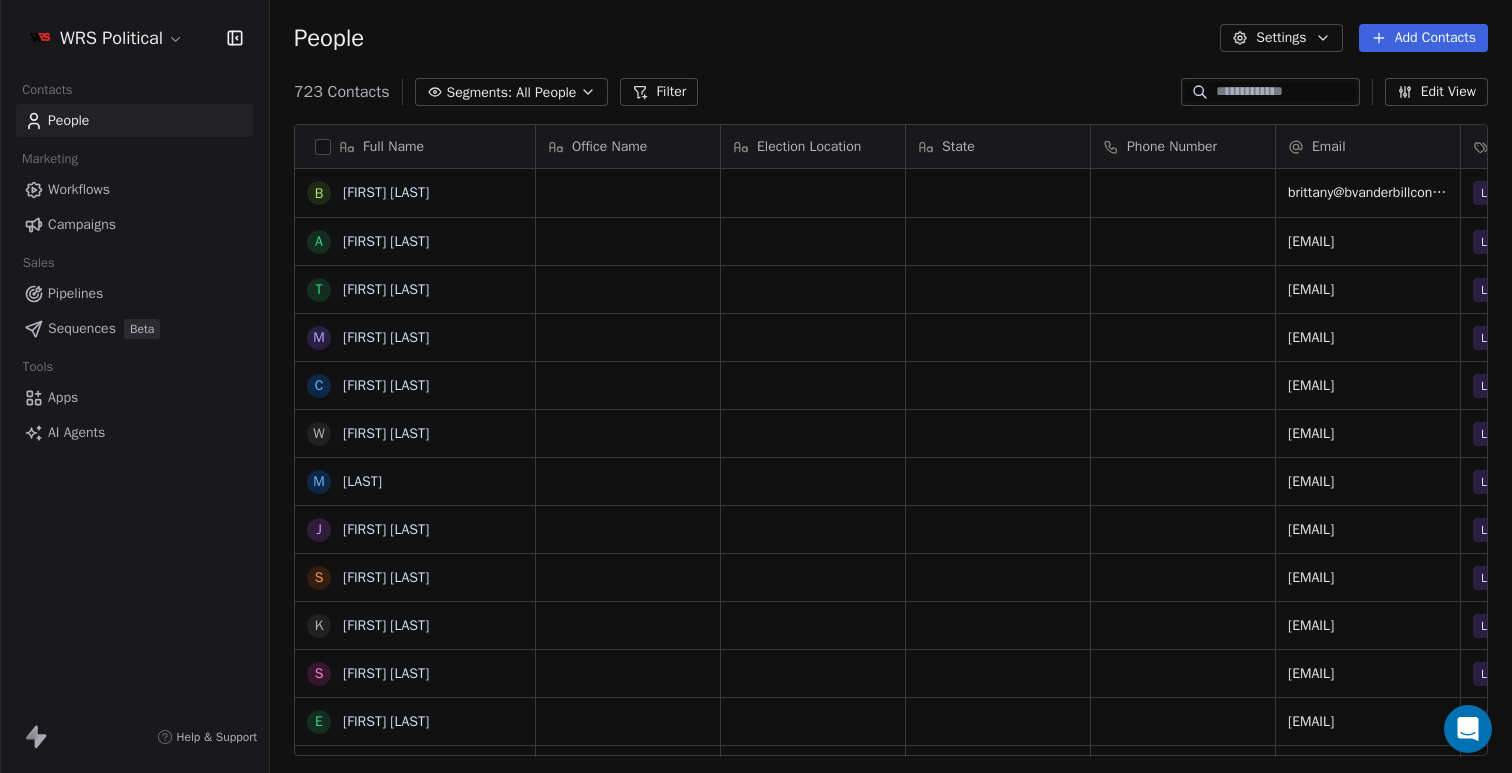 scroll, scrollTop: 16, scrollLeft: 16, axis: both 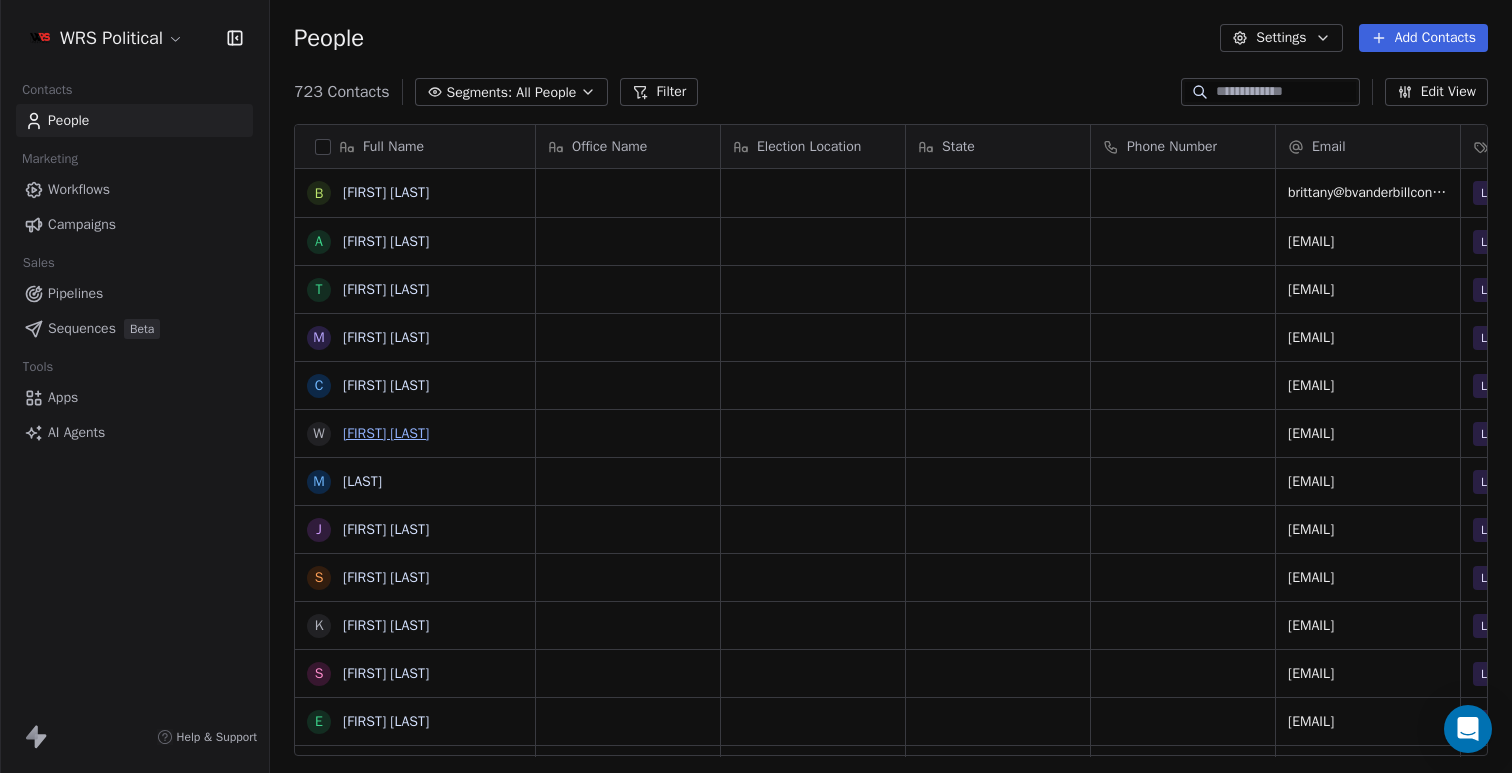 click on "[FIRST] [LAST]" at bounding box center (386, 433) 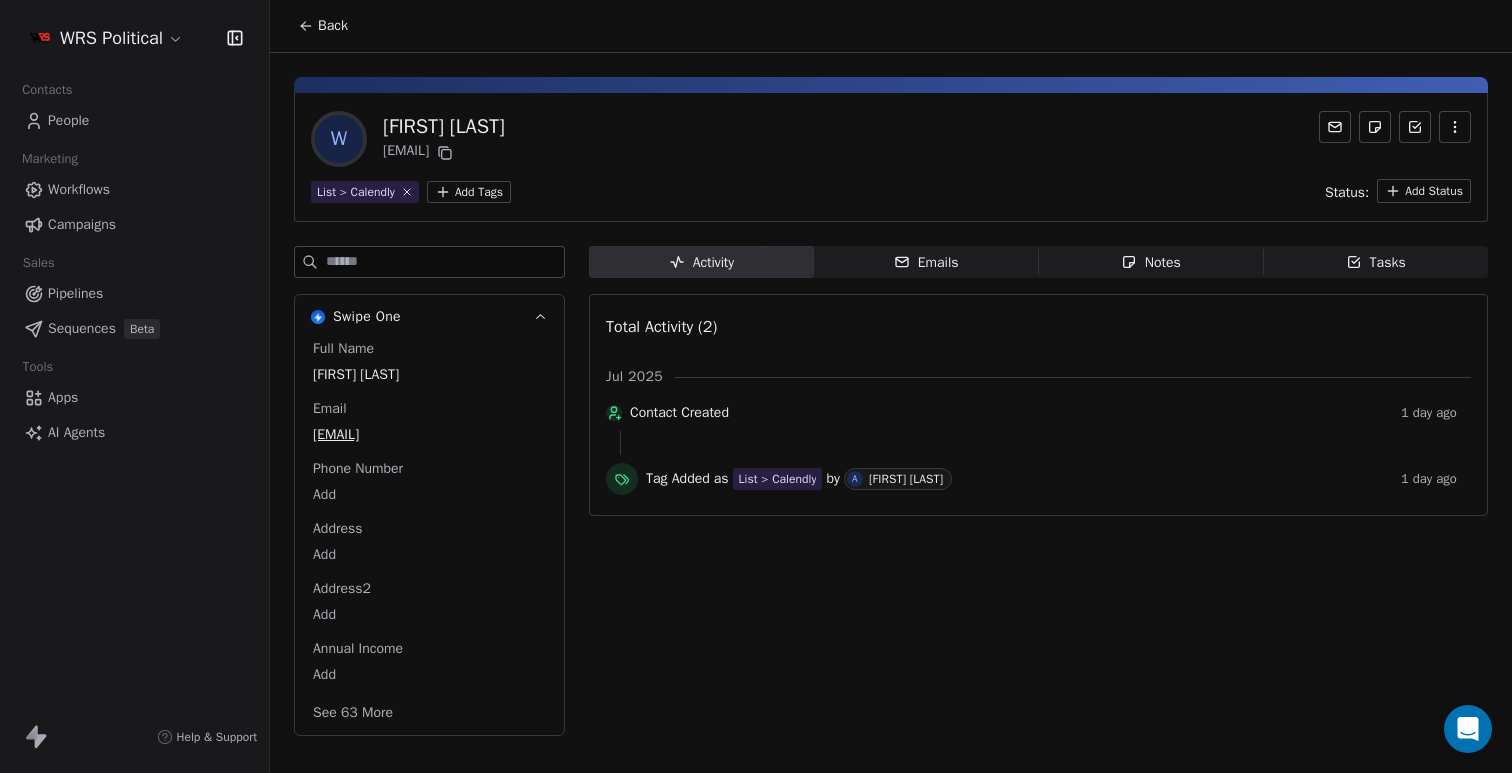 click on "[FIRST] [LAST]" at bounding box center (429, 375) 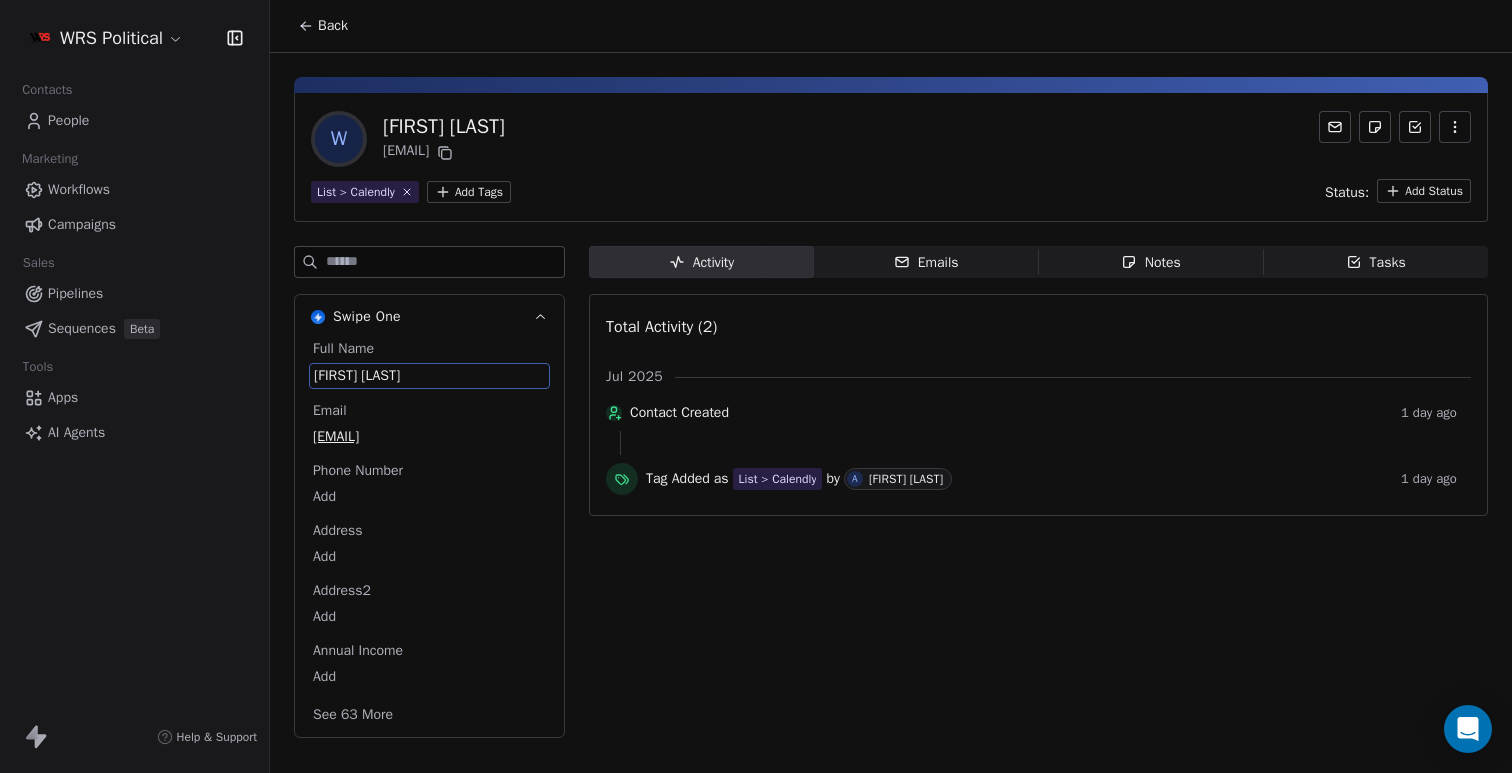 click on "[FIRST] [LAST]" at bounding box center (429, 376) 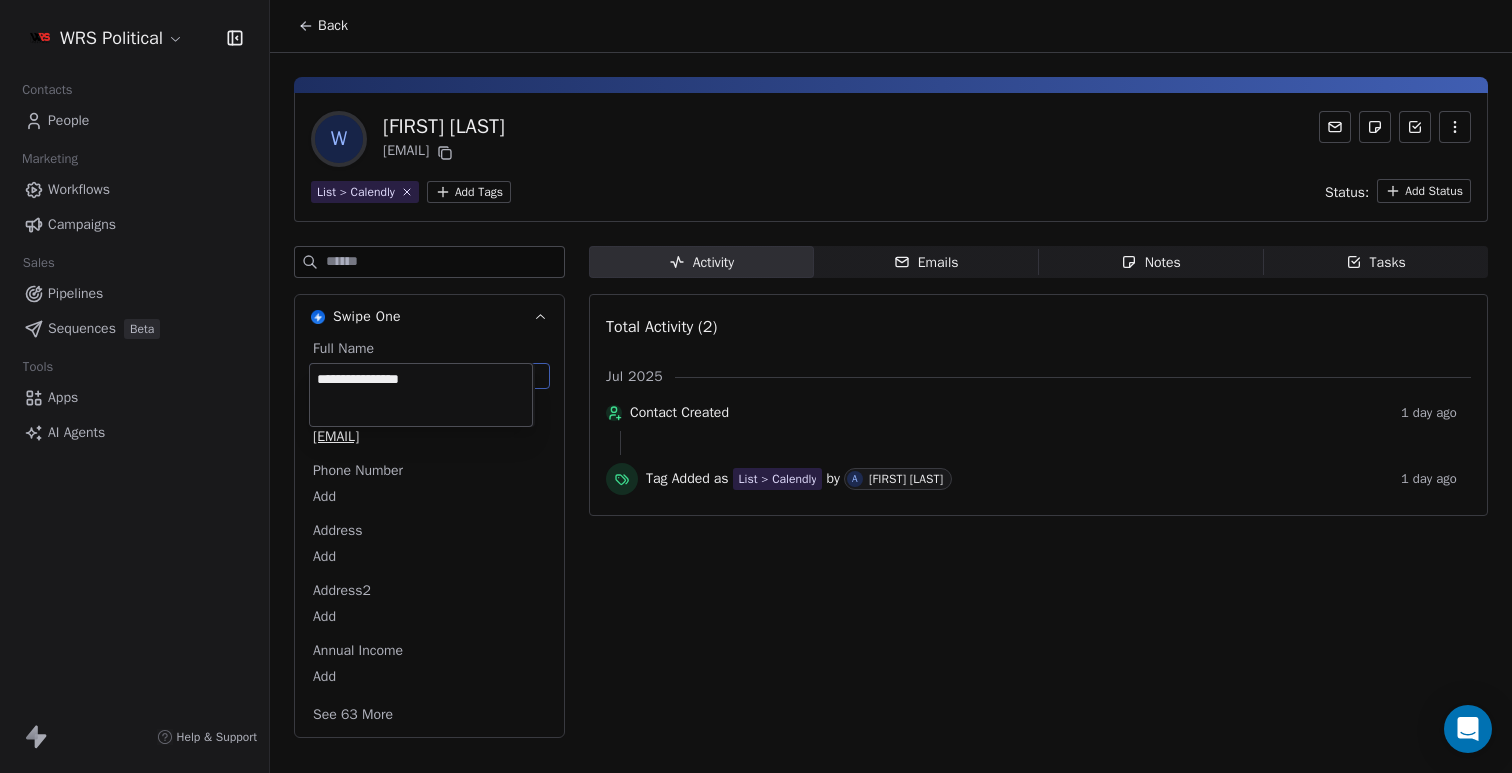 drag, startPoint x: 396, startPoint y: 378, endPoint x: 496, endPoint y: 374, distance: 100.07997 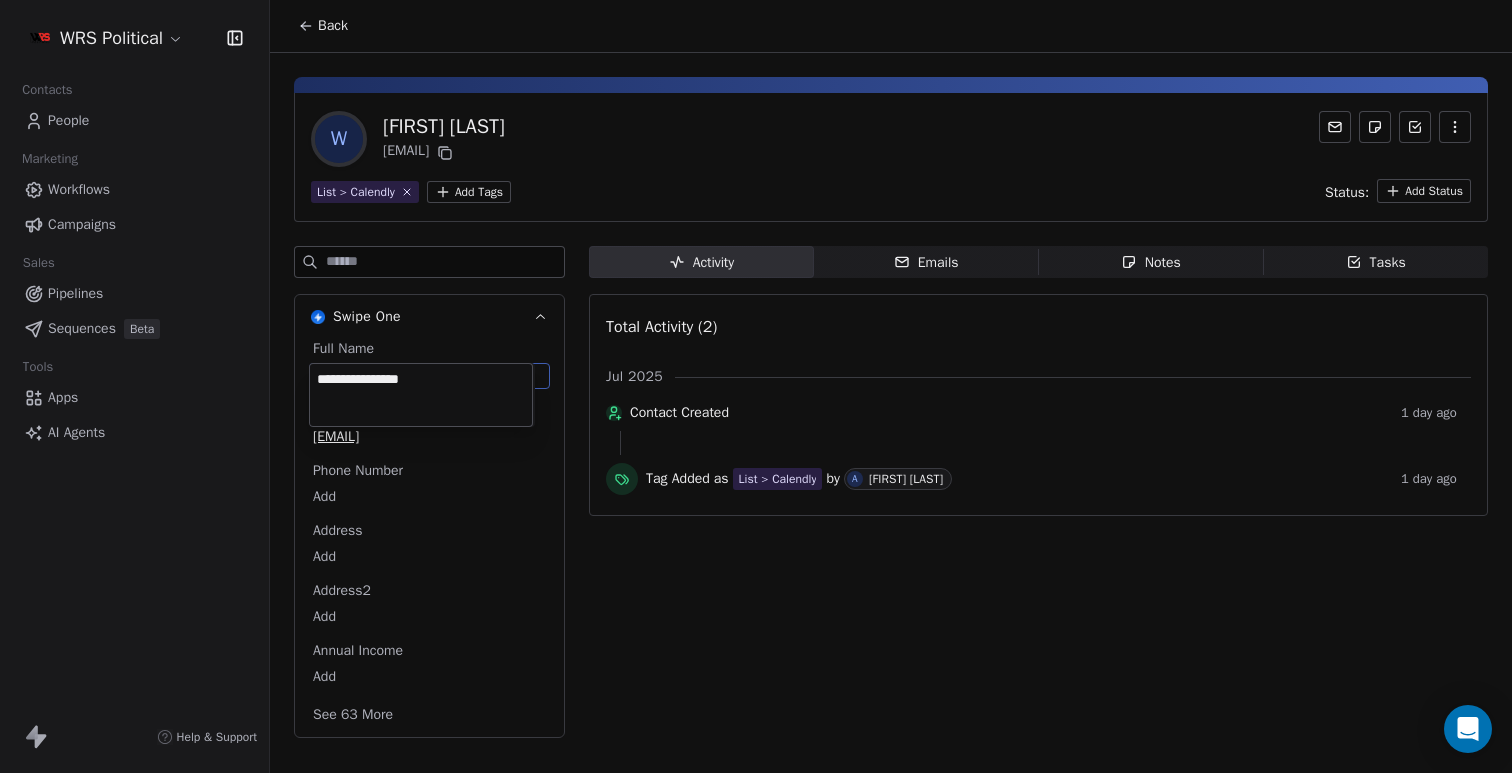 click on "**********" at bounding box center [421, 395] 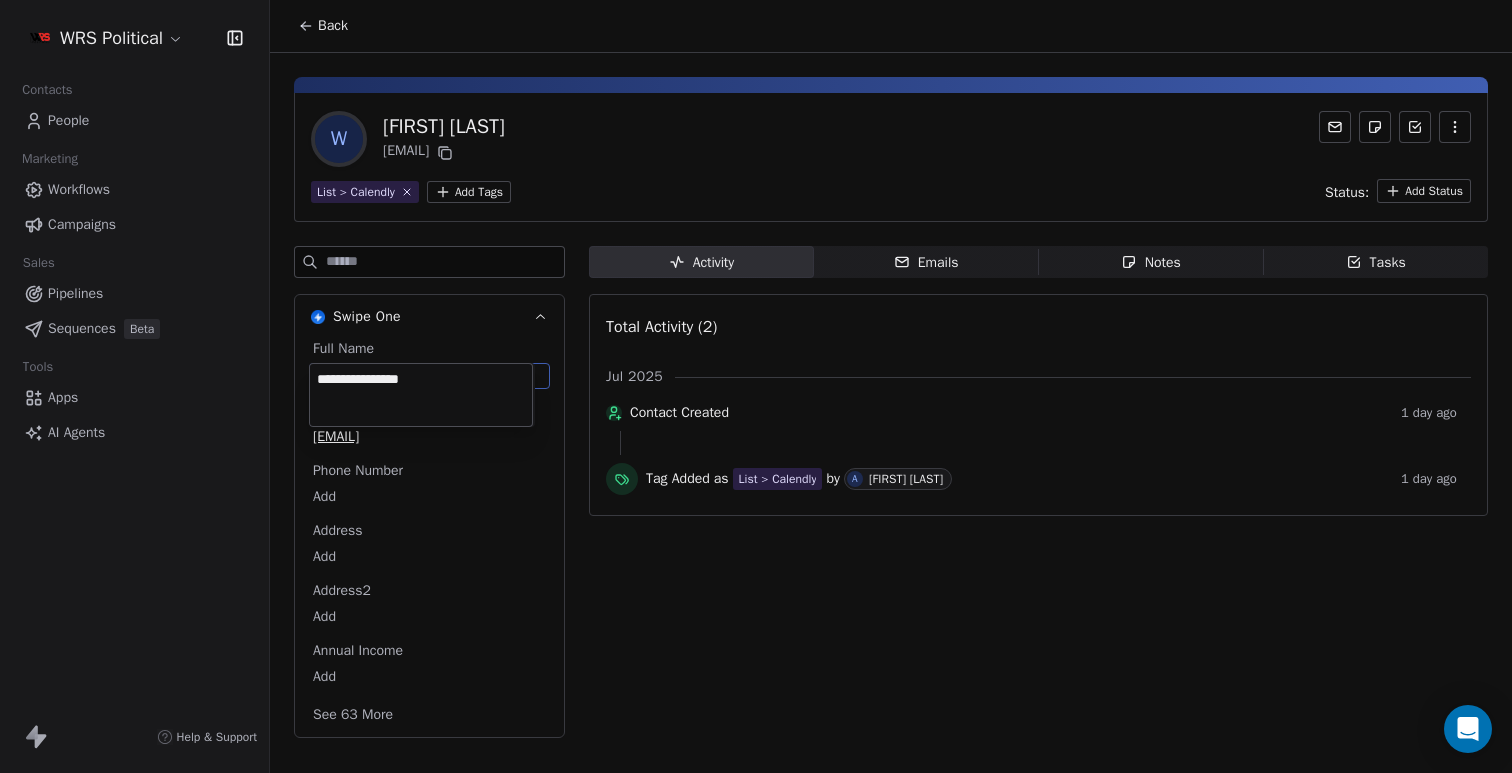 type on "**********" 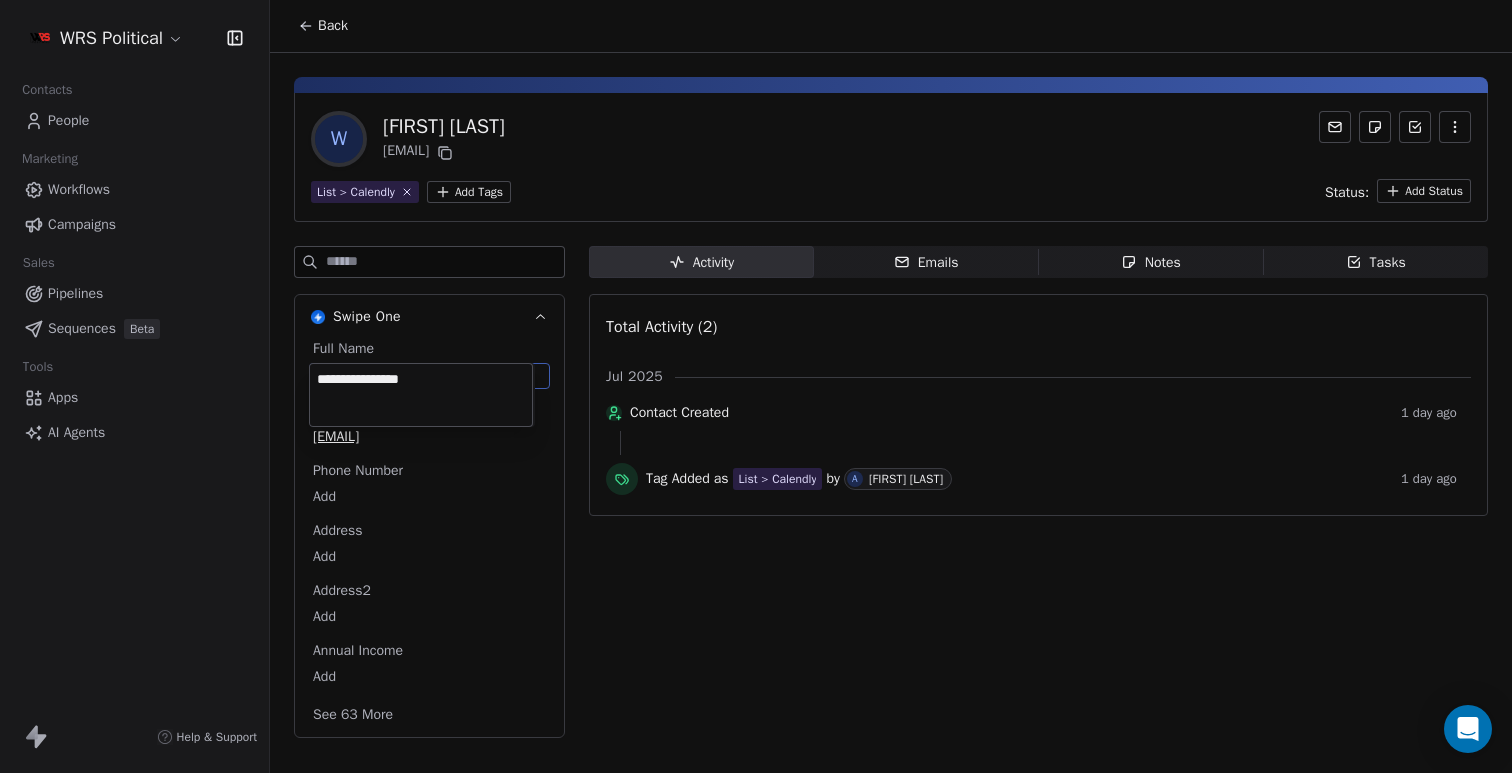 click on "**********" at bounding box center [756, 386] 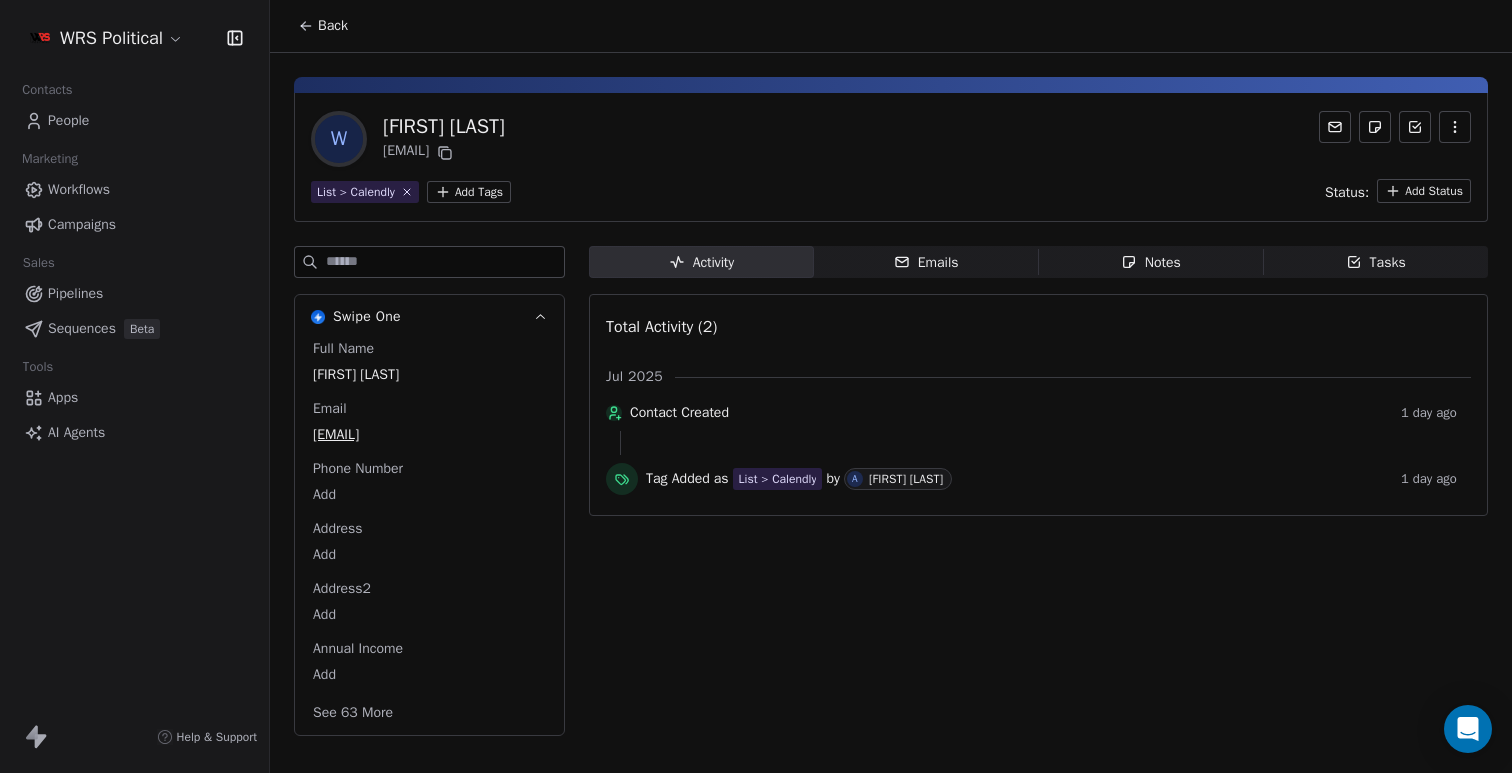 click on "W [FIRST] [LAST] [EMAIL]" at bounding box center [891, 139] 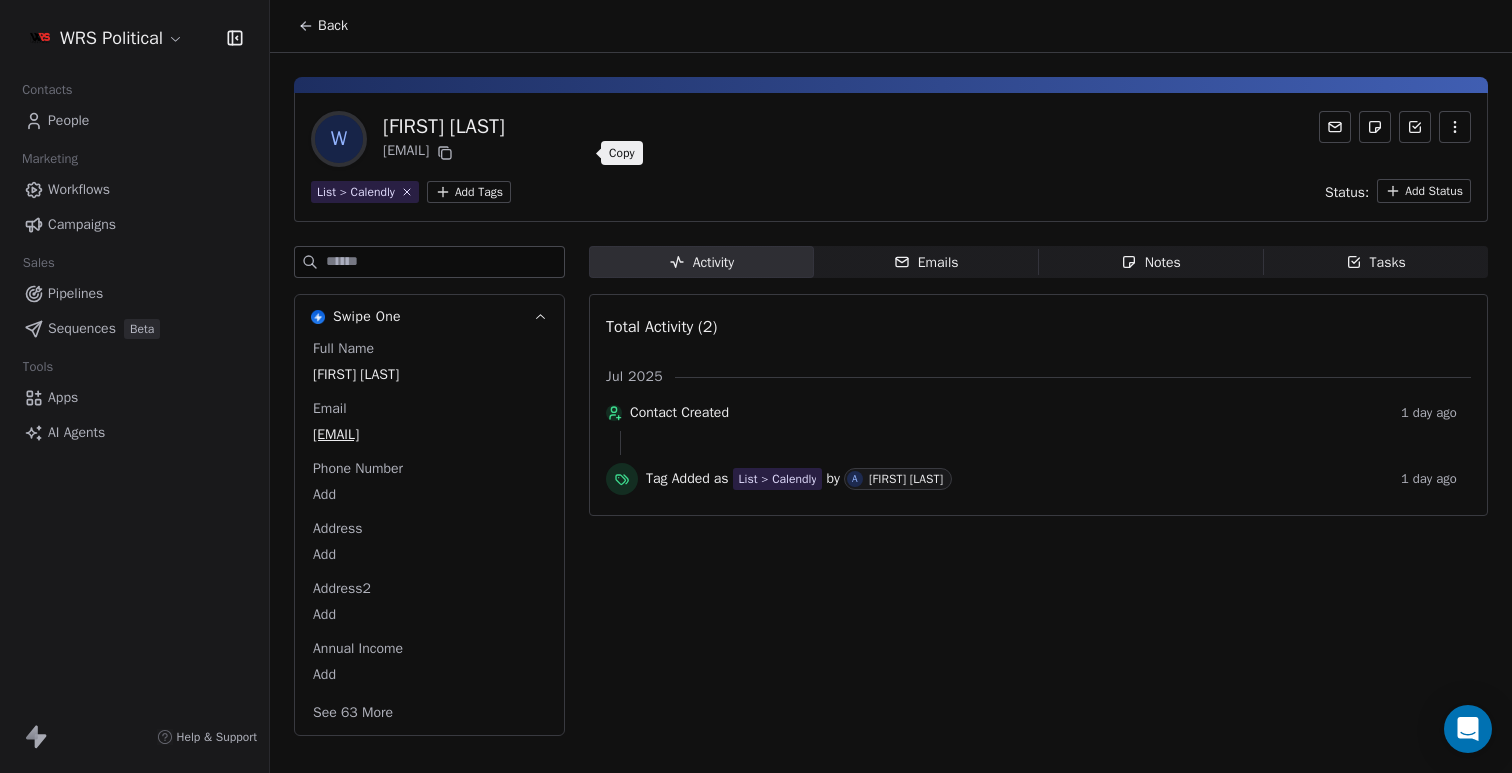 click 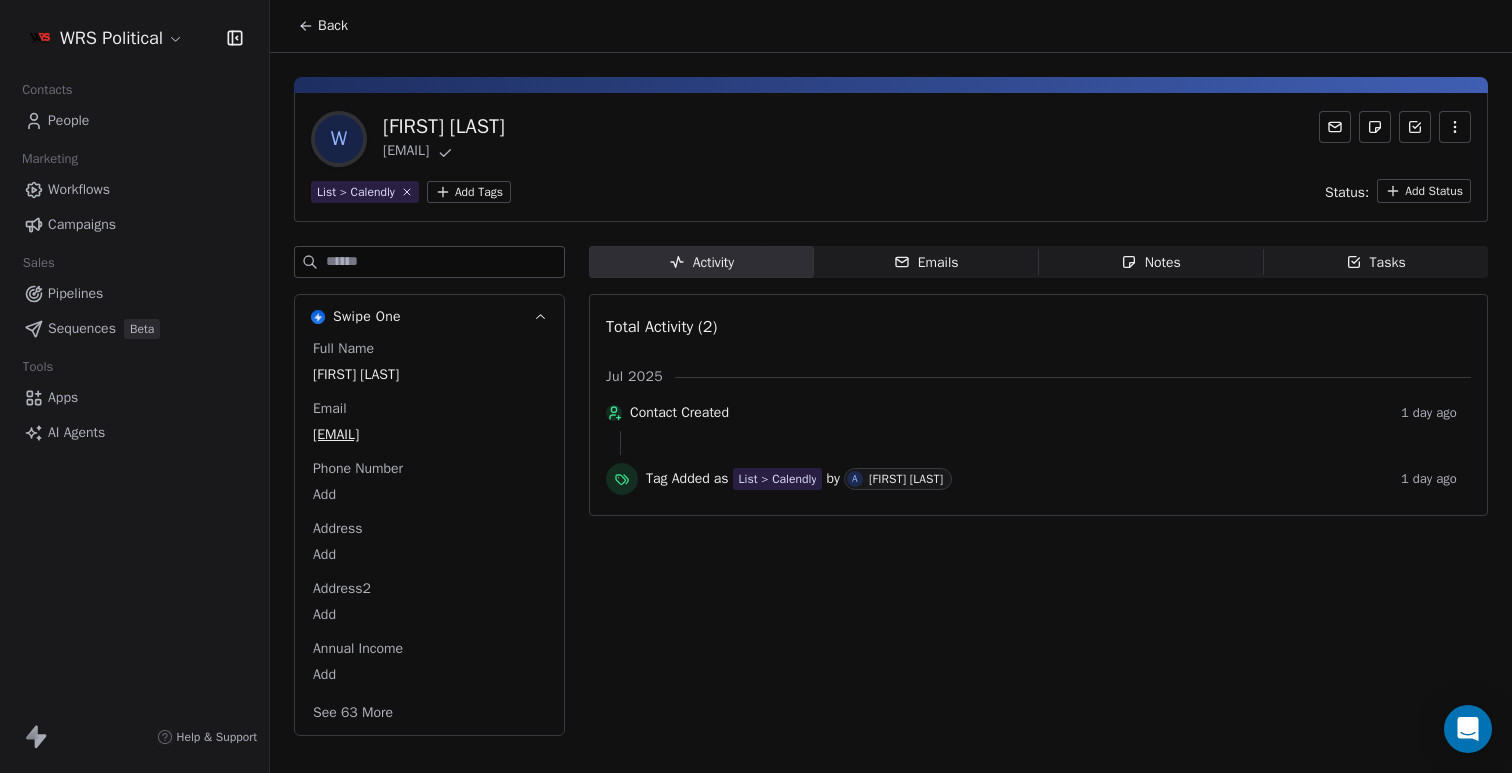 click on "List > Calendly  Add Tags Status:   Add Status" at bounding box center (891, 191) 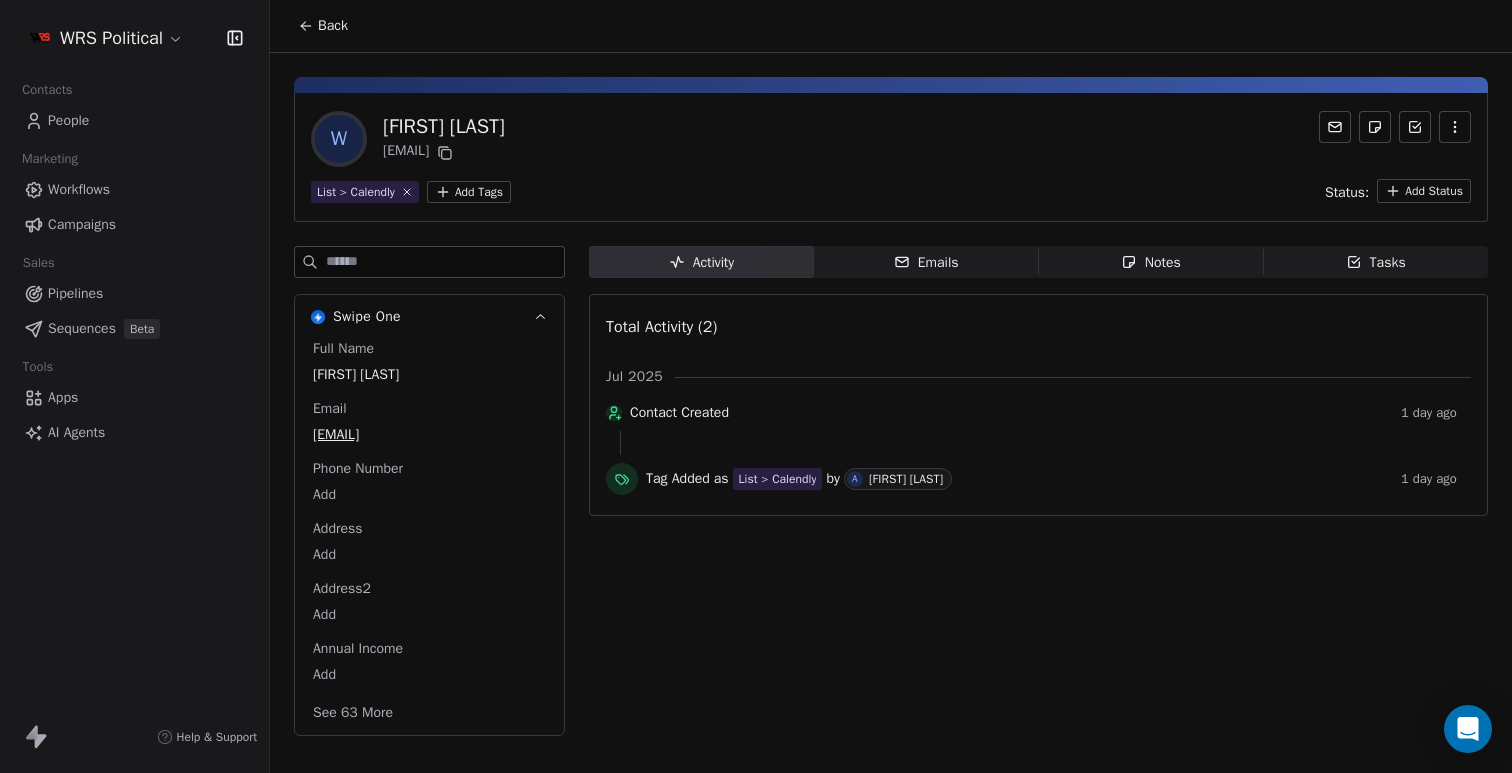 click on "Emails" at bounding box center [926, 262] 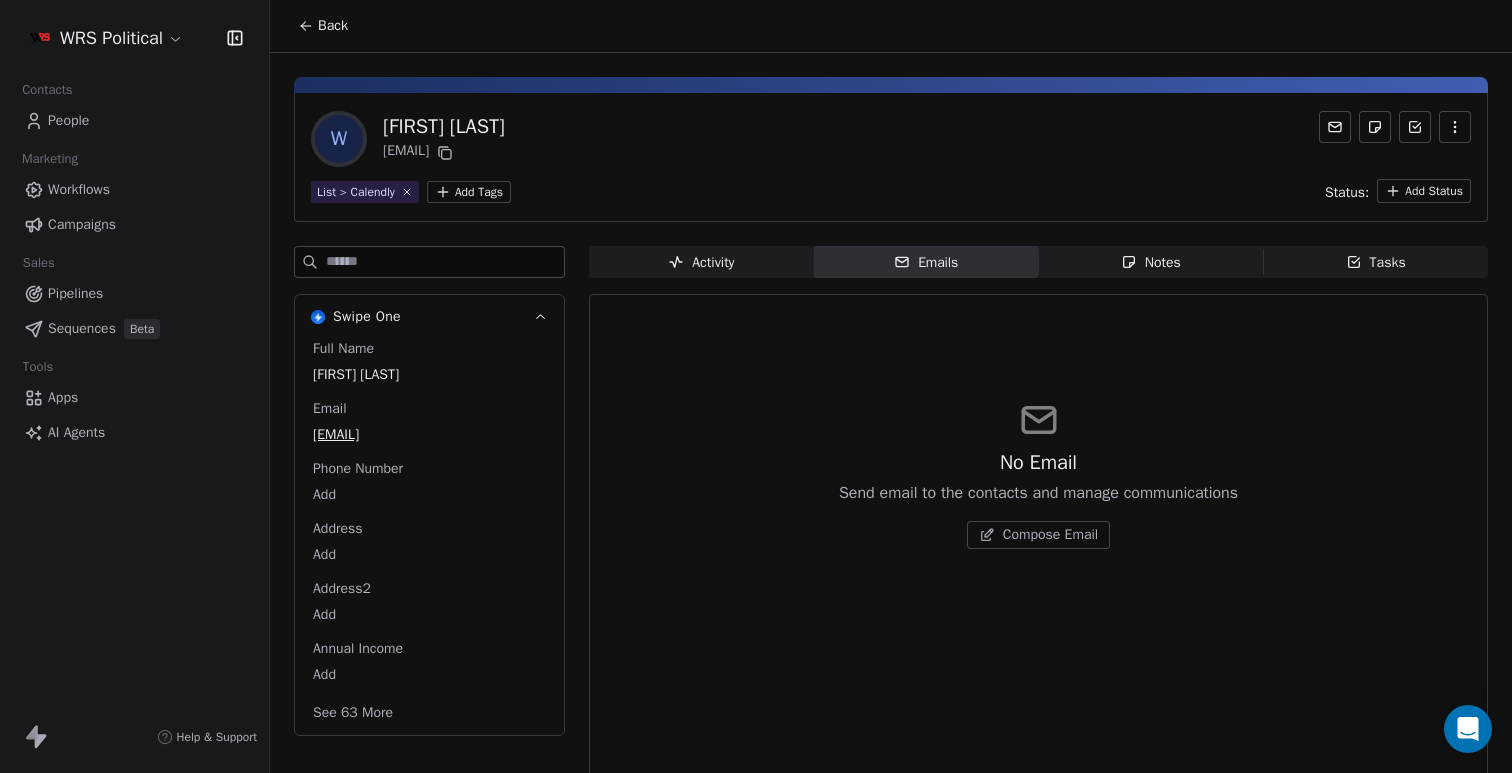 click on "Notes   Notes" at bounding box center [1151, 262] 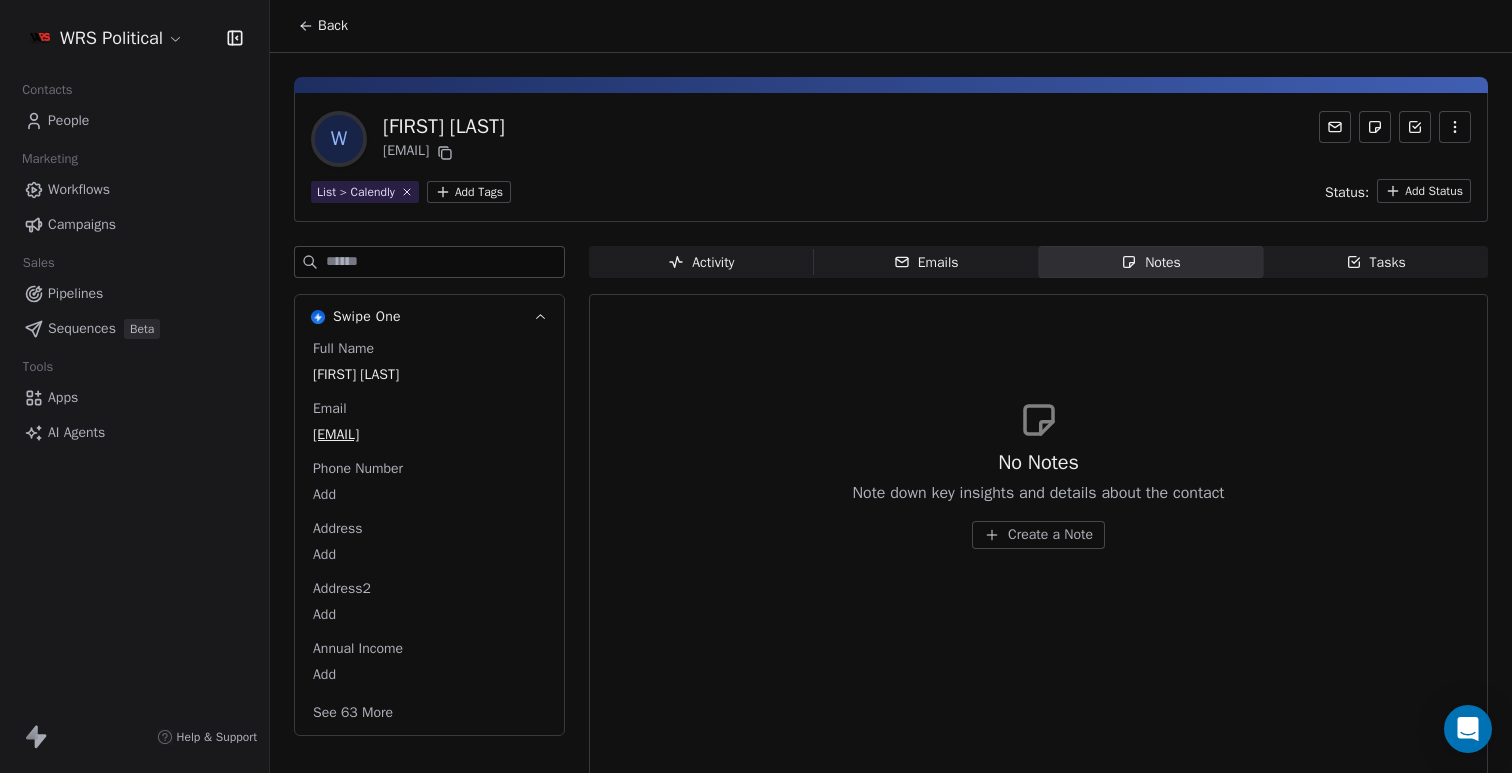 click on "Tasks Tasks" at bounding box center (1375, 262) 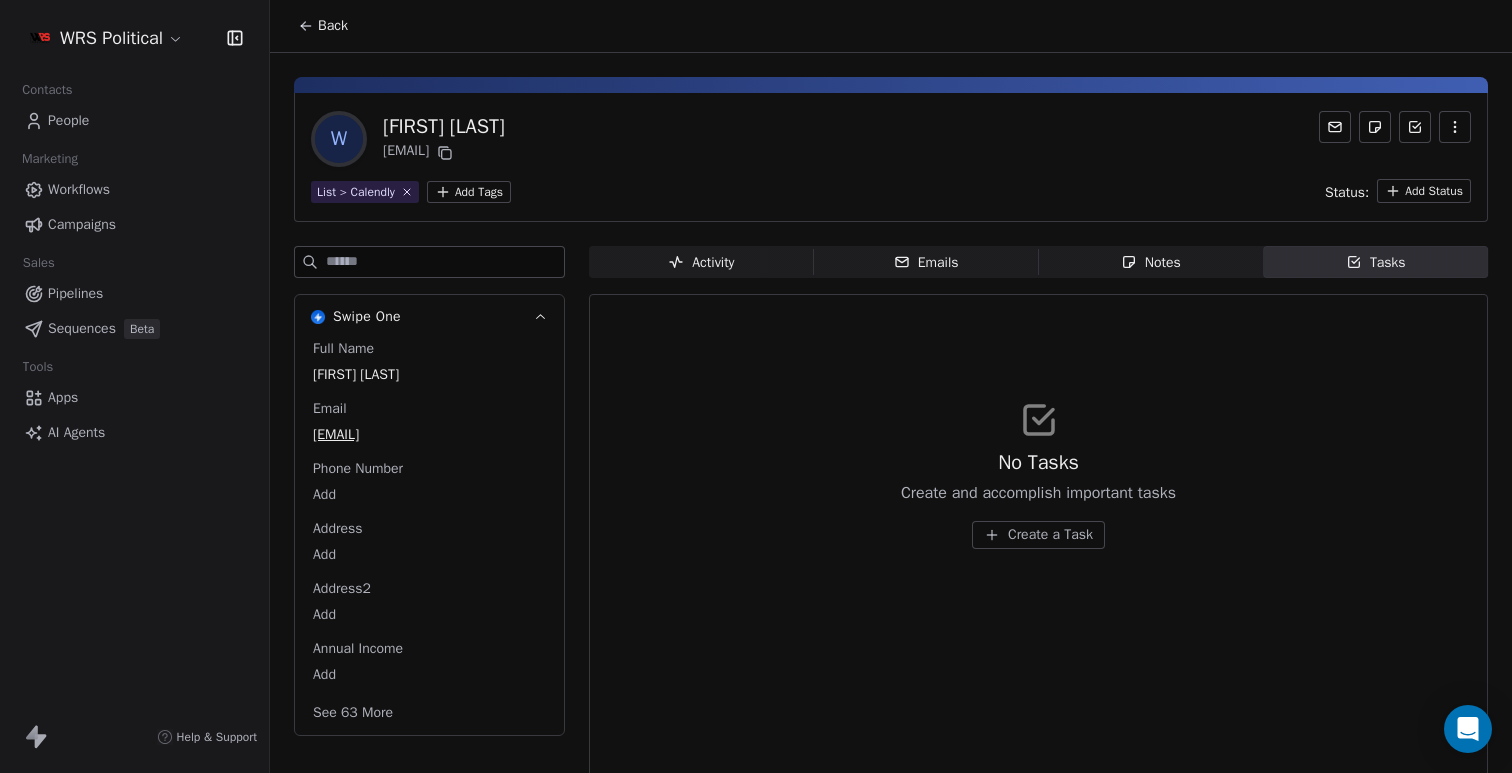 click on "Back" at bounding box center (323, 26) 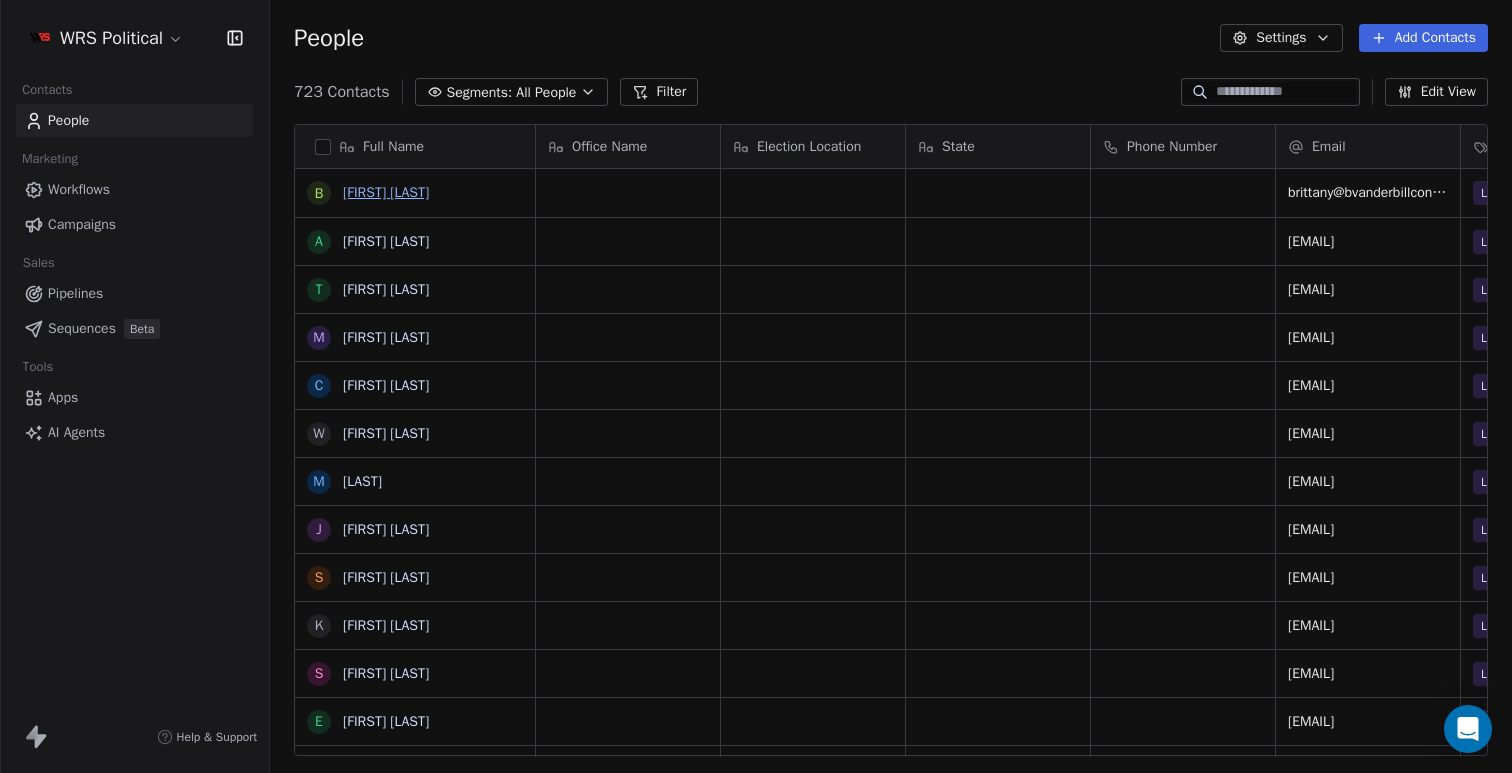 scroll, scrollTop: 16, scrollLeft: 16, axis: both 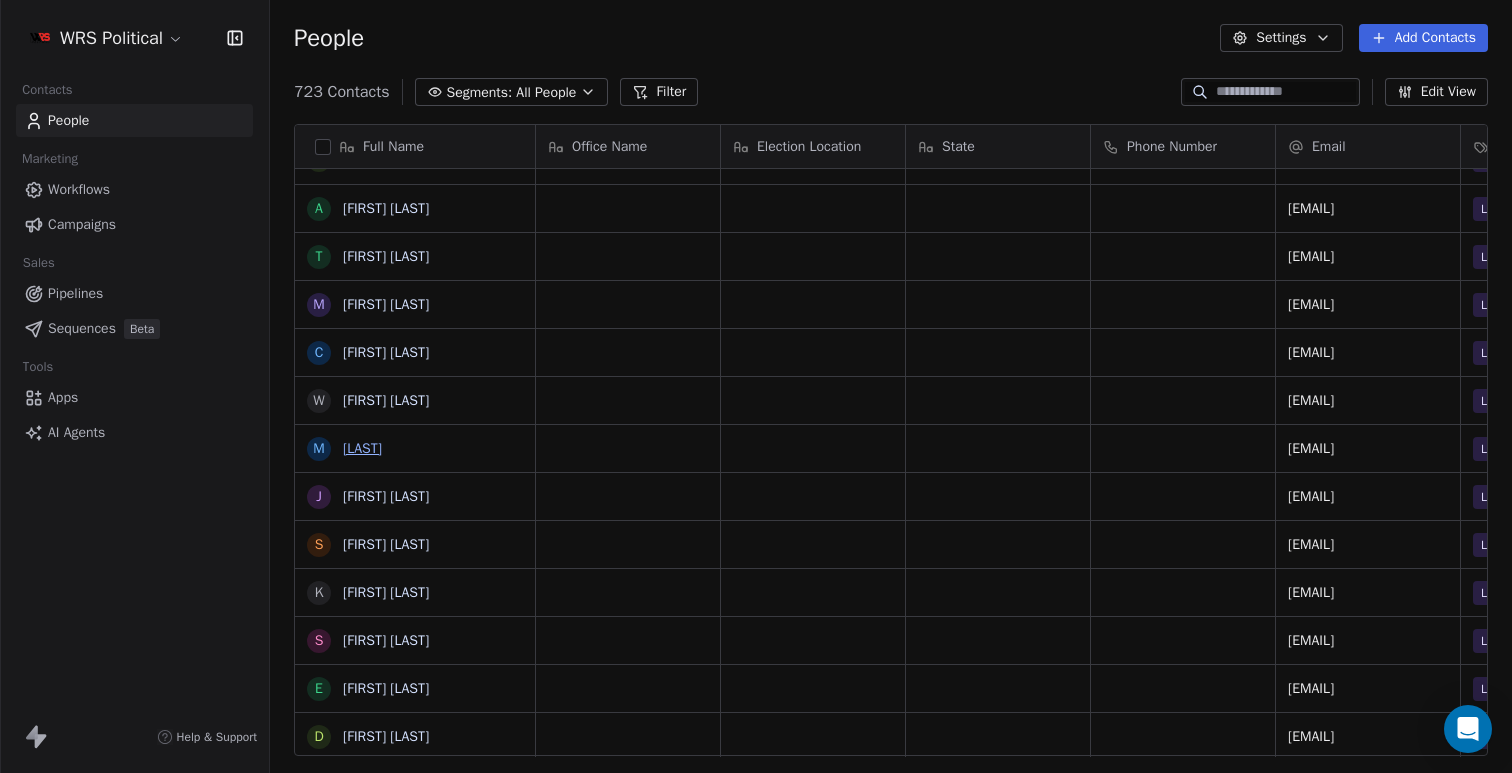 click on "[LAST]" at bounding box center [362, 448] 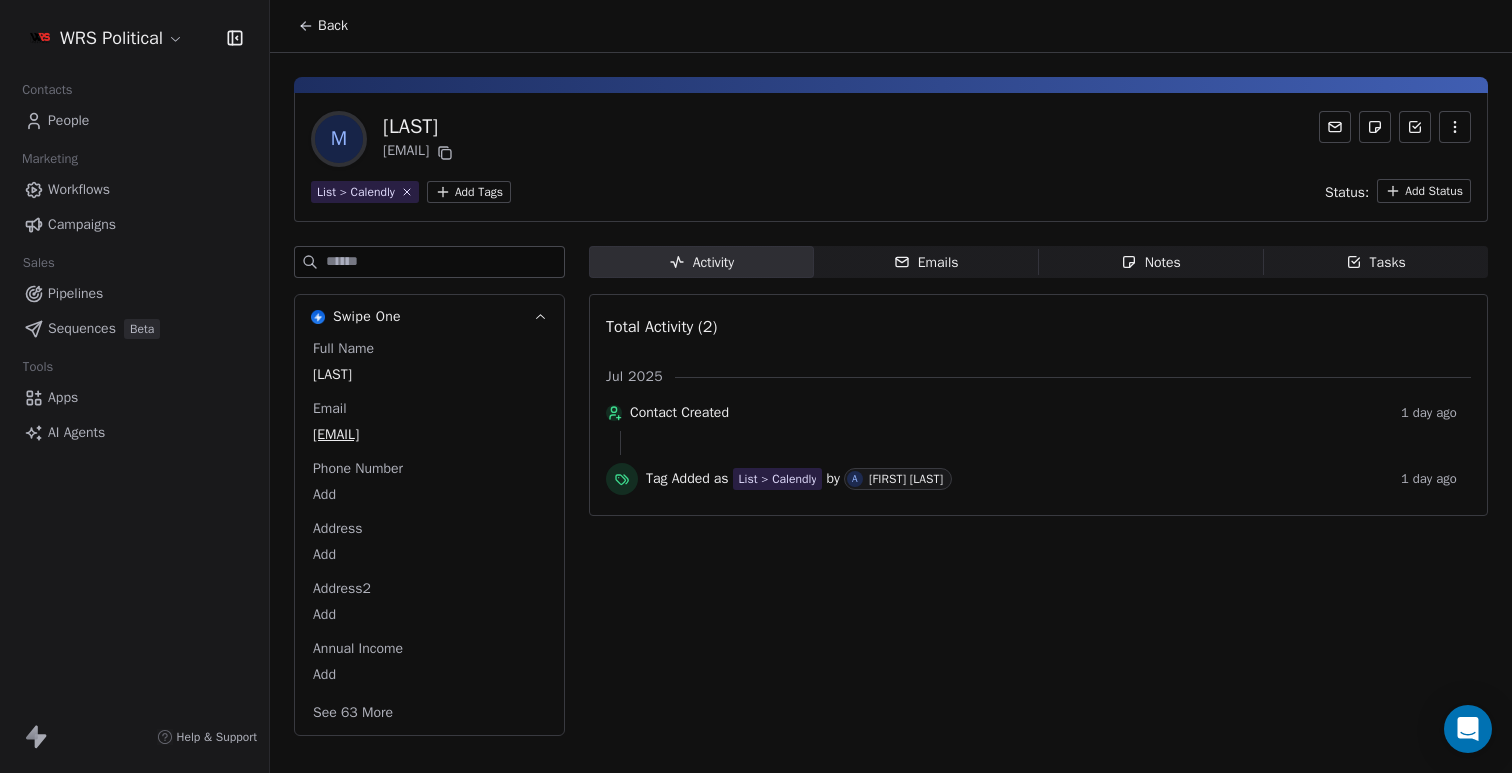 click on "[LAST]" at bounding box center [429, 375] 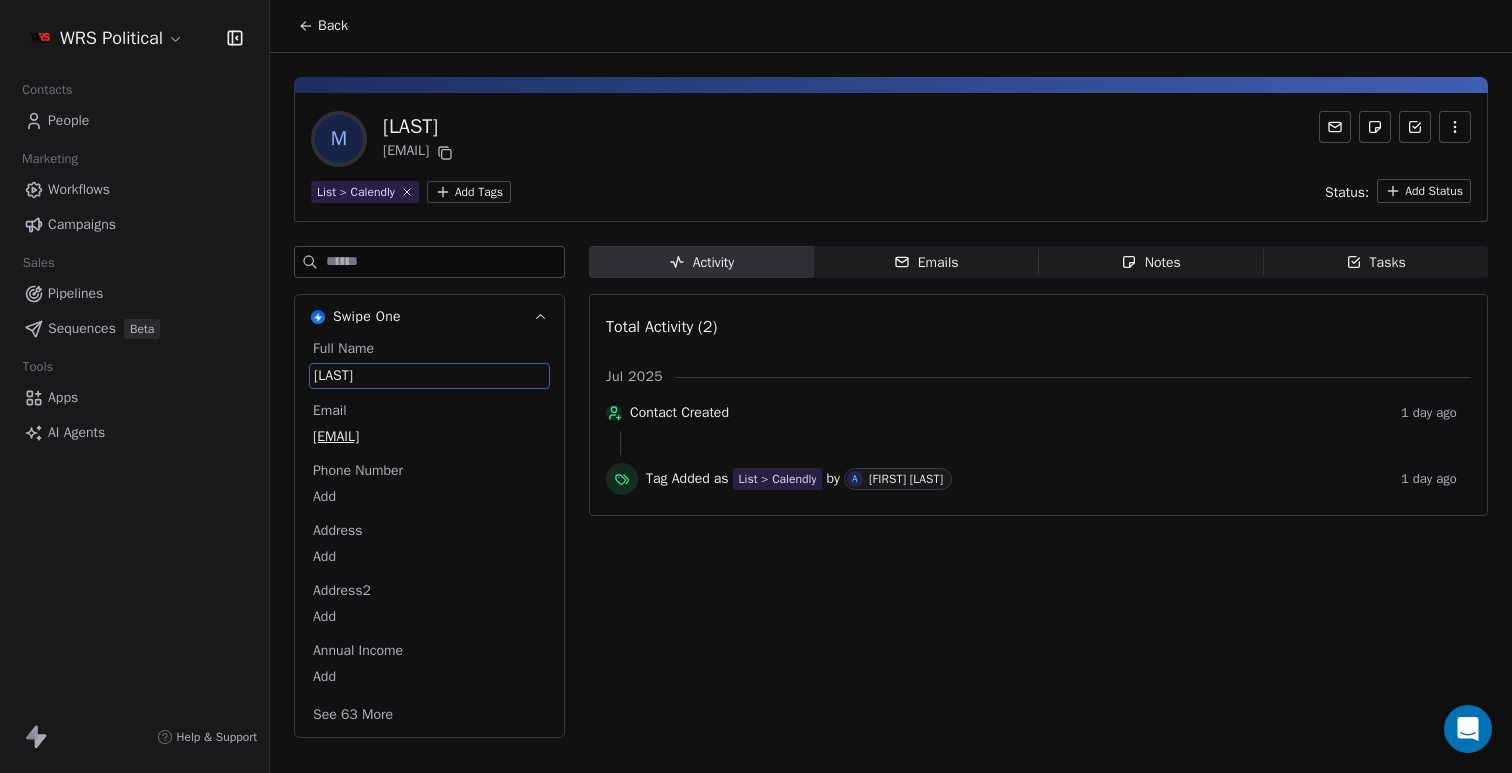 click on "[LAST]" at bounding box center (429, 376) 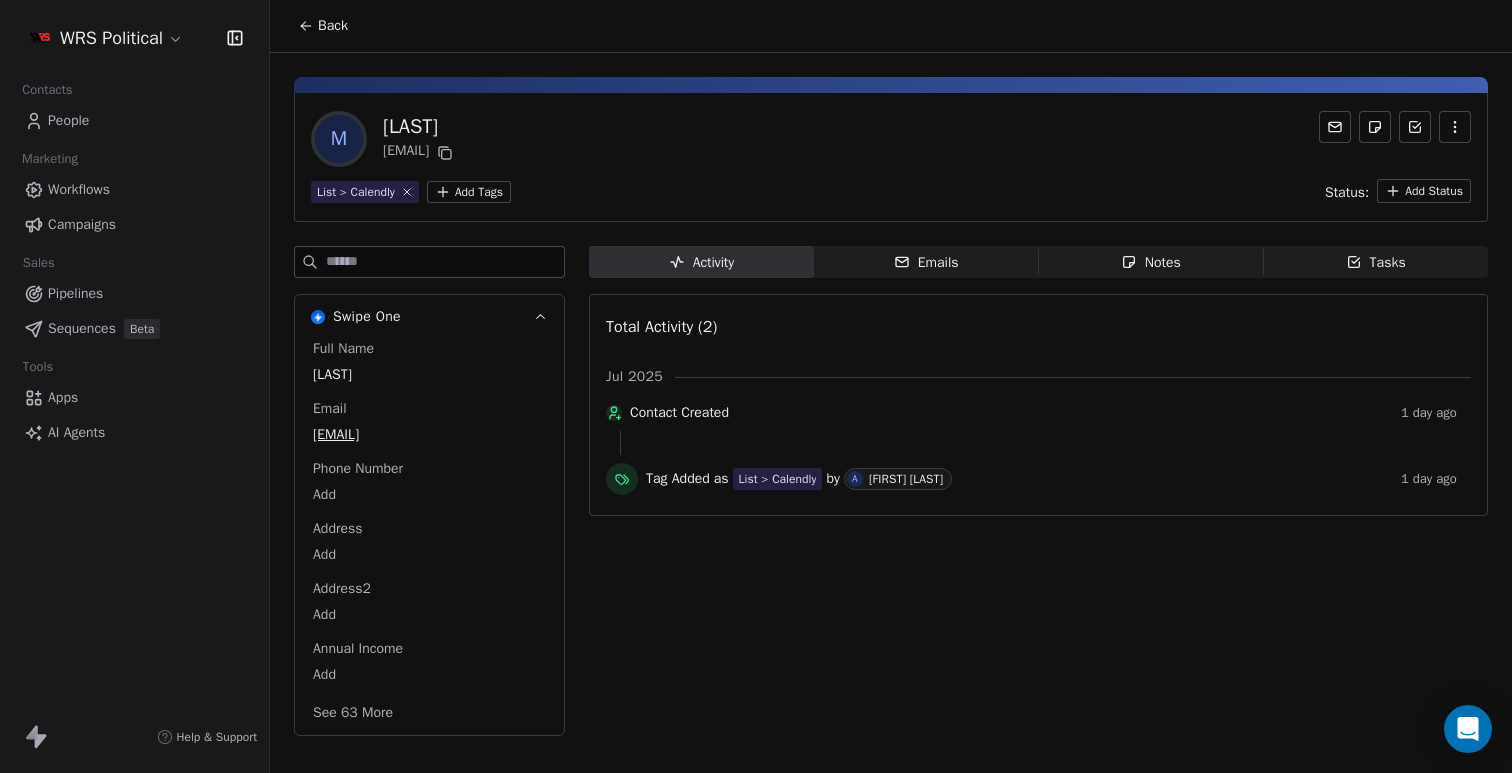 click on "Back" at bounding box center (323, 26) 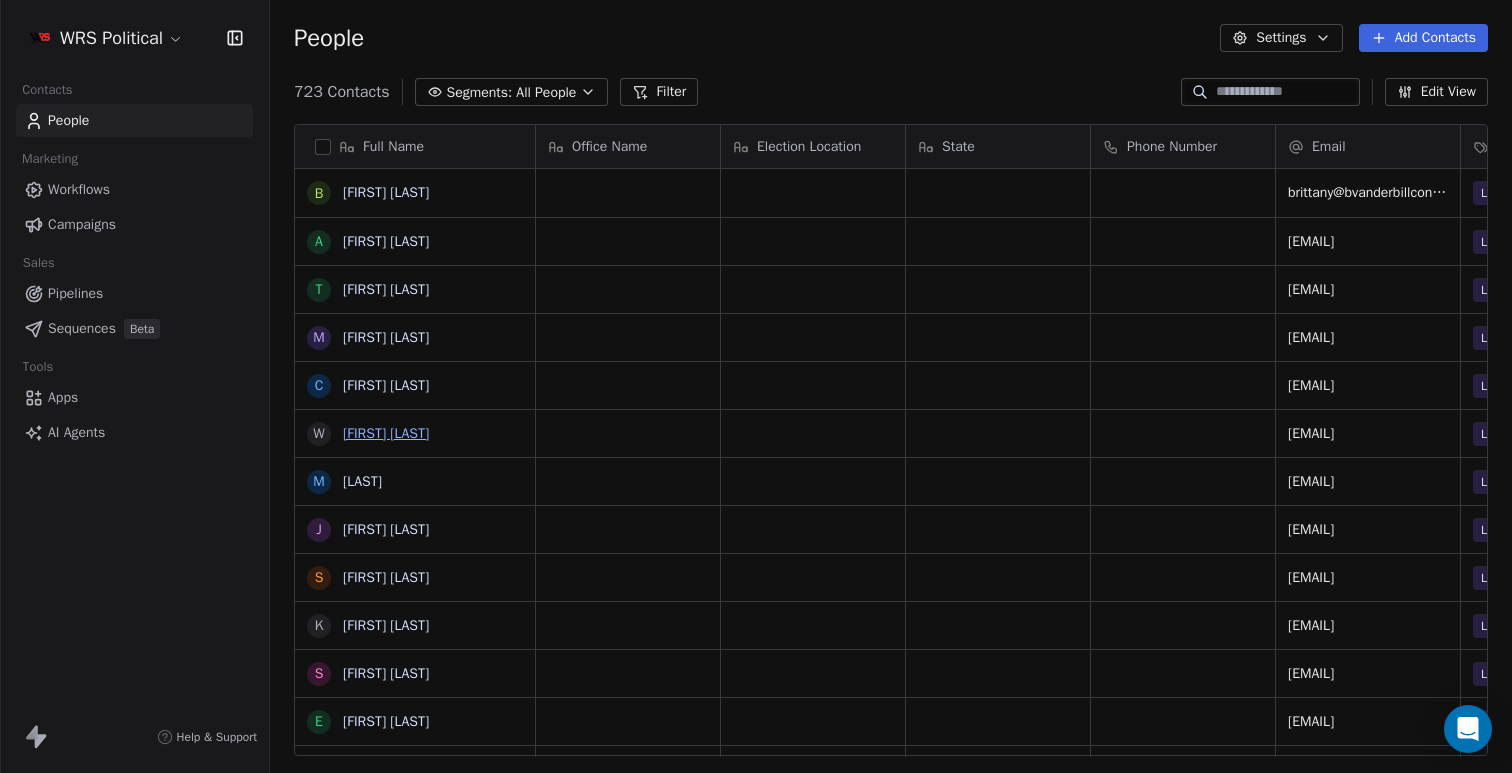 scroll, scrollTop: 33, scrollLeft: 0, axis: vertical 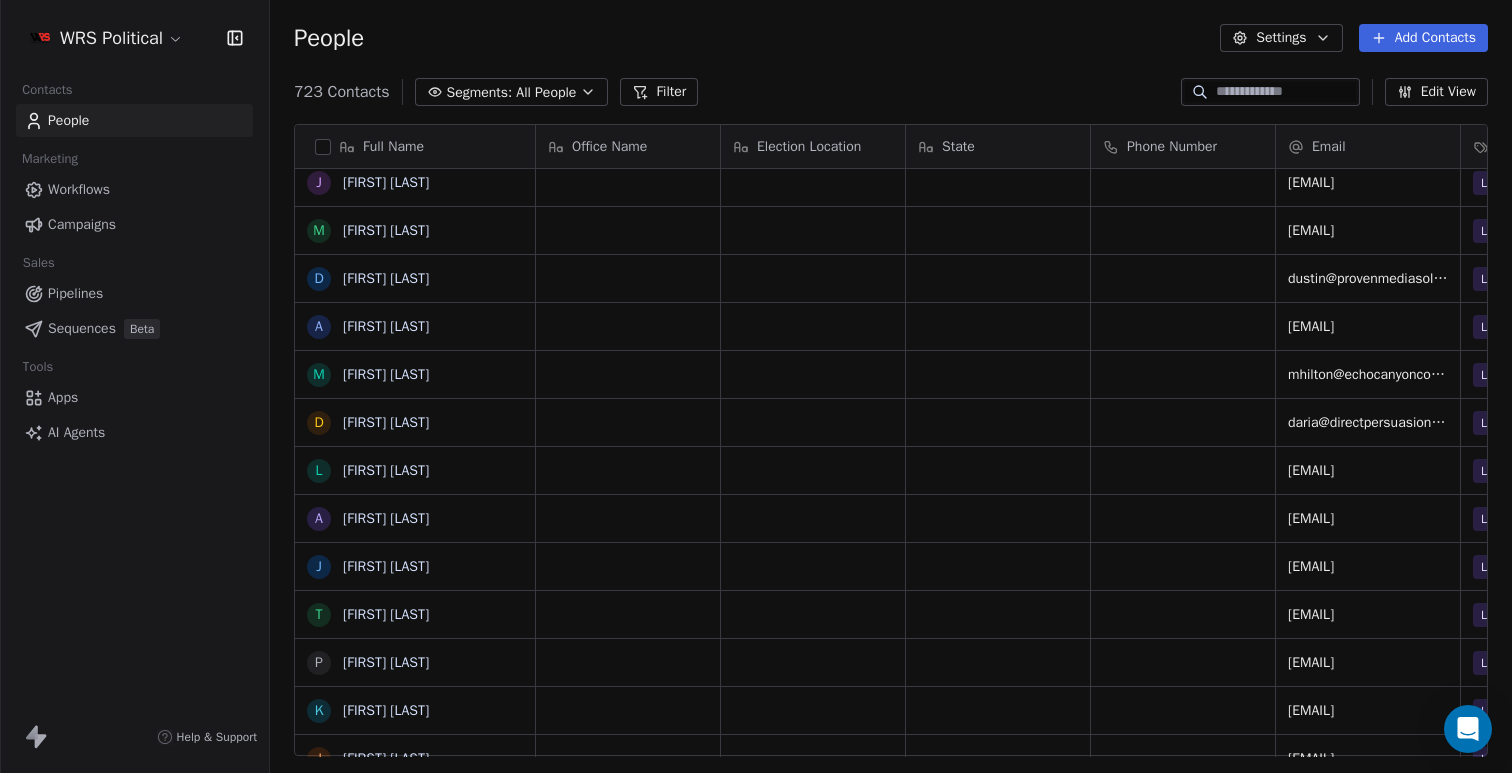 click at bounding box center (1286, 92) 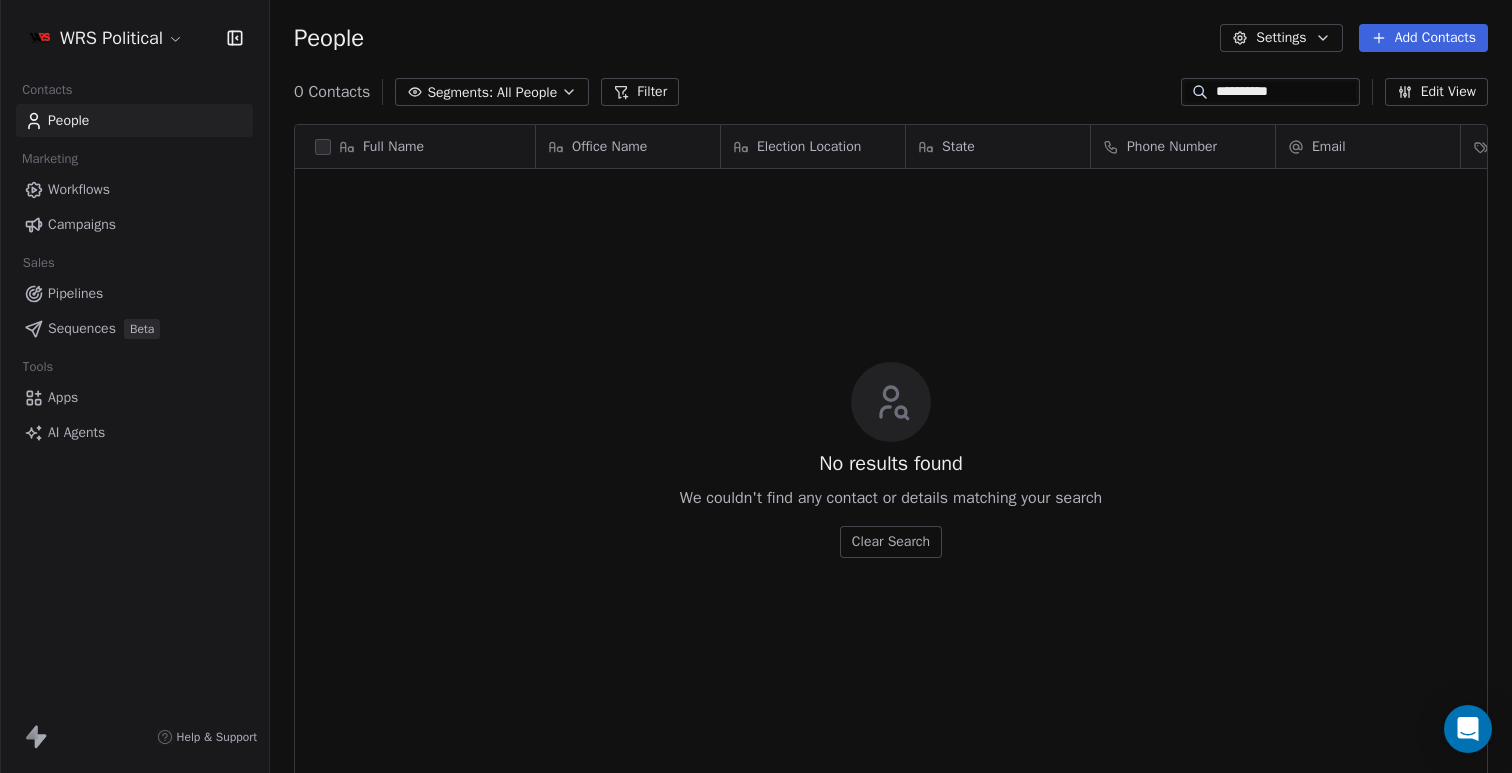 drag, startPoint x: 1197, startPoint y: 93, endPoint x: 1204, endPoint y: 160, distance: 67.36468 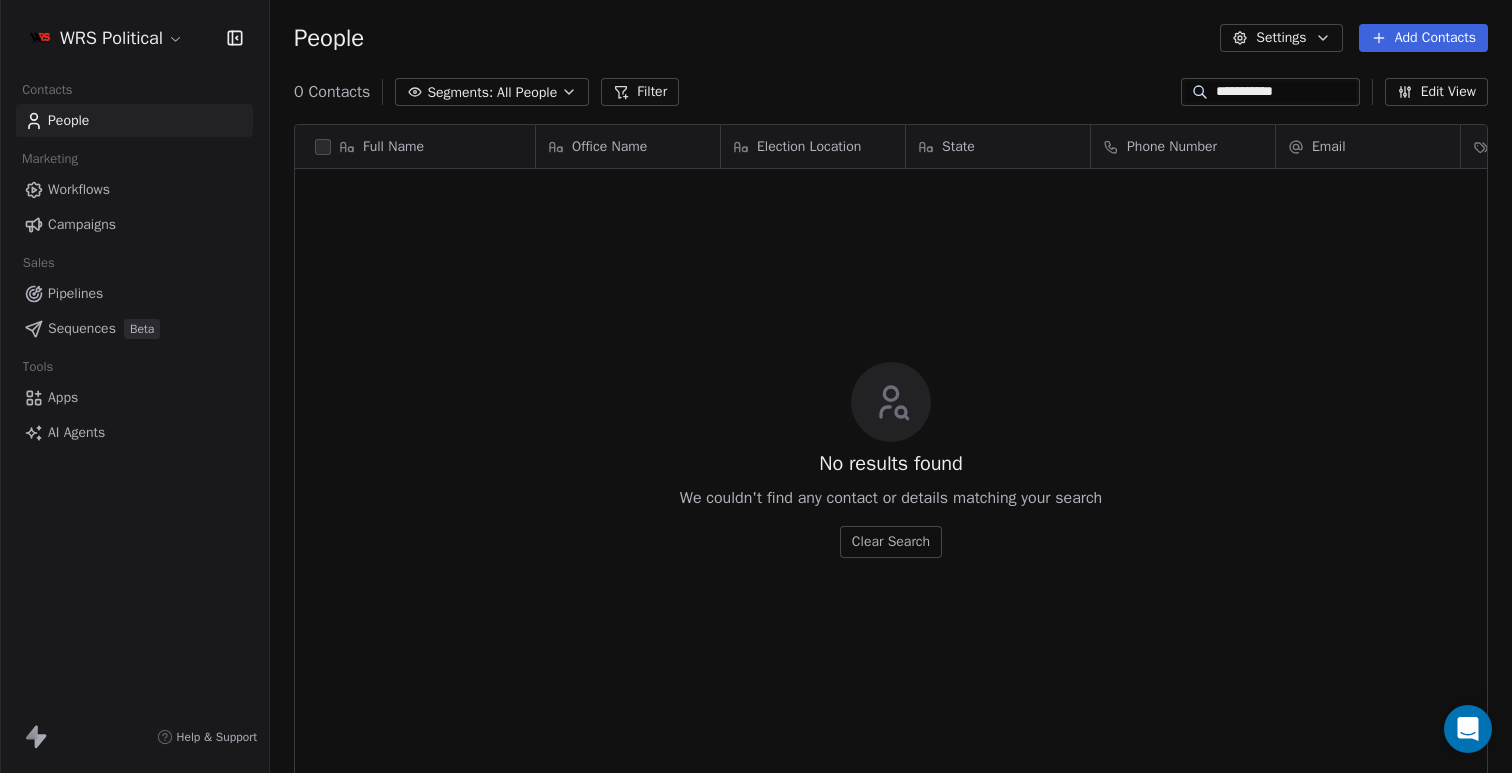 click on "**********" at bounding box center (1286, 92) 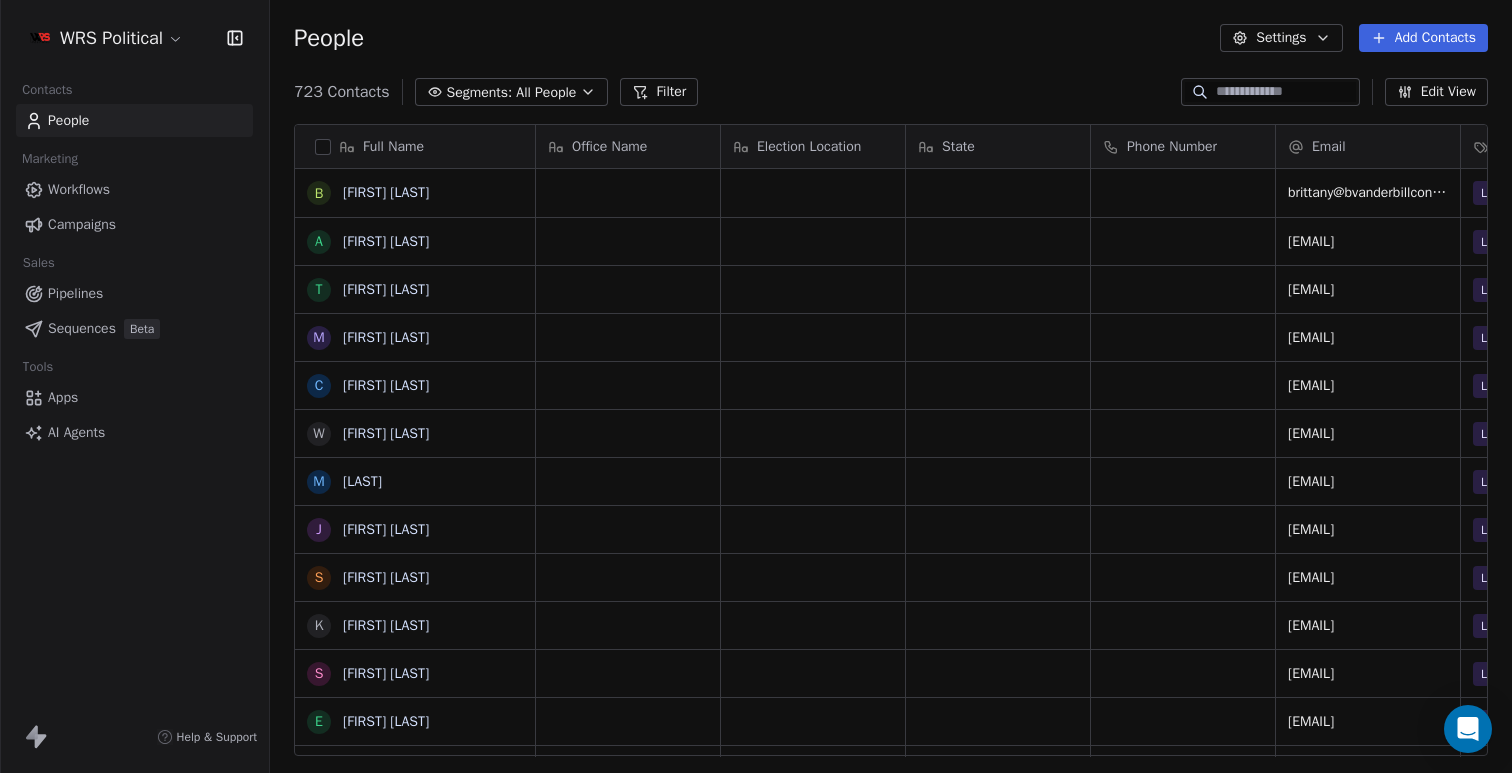 click on "Filter" at bounding box center [659, 92] 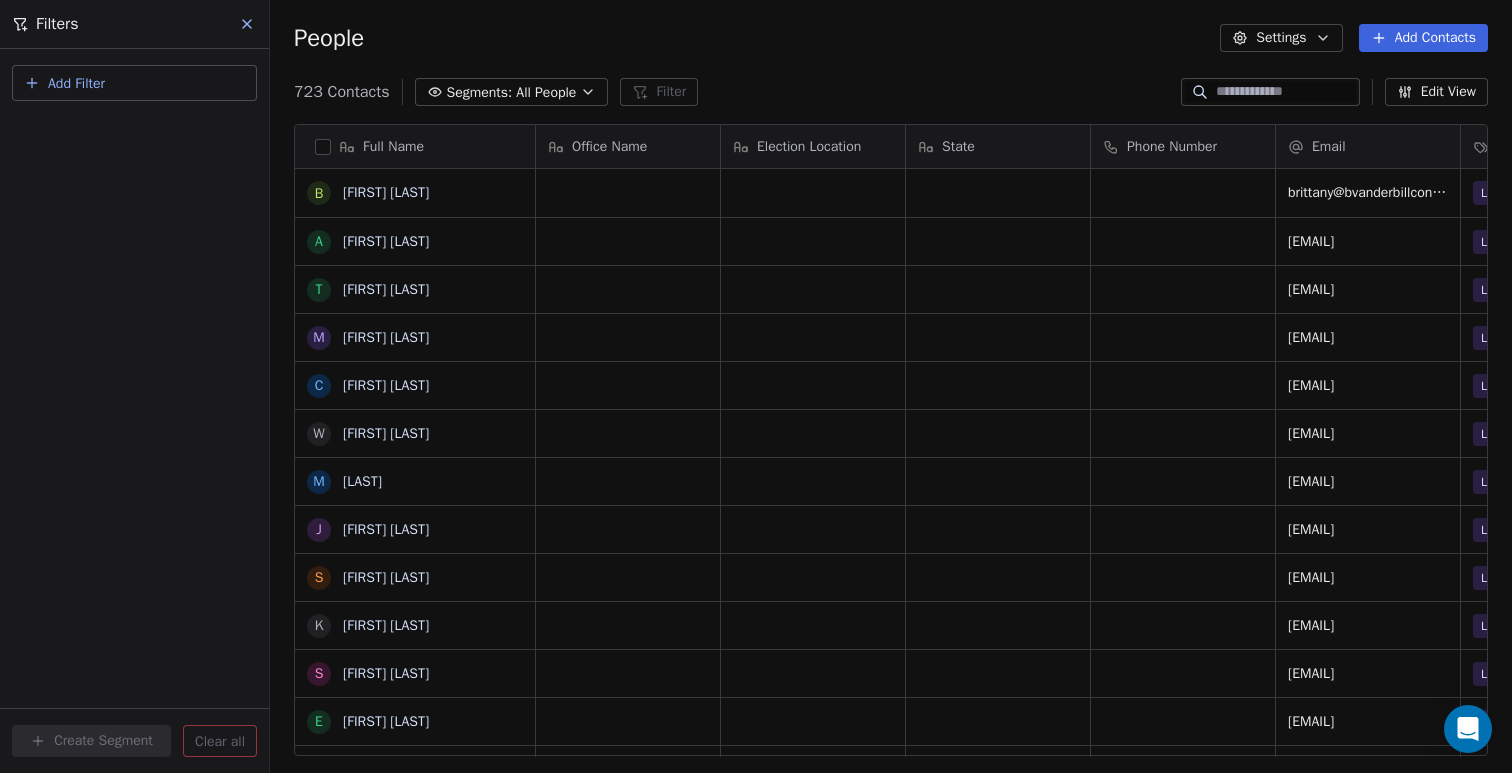click on "Add Filter" at bounding box center [134, 83] 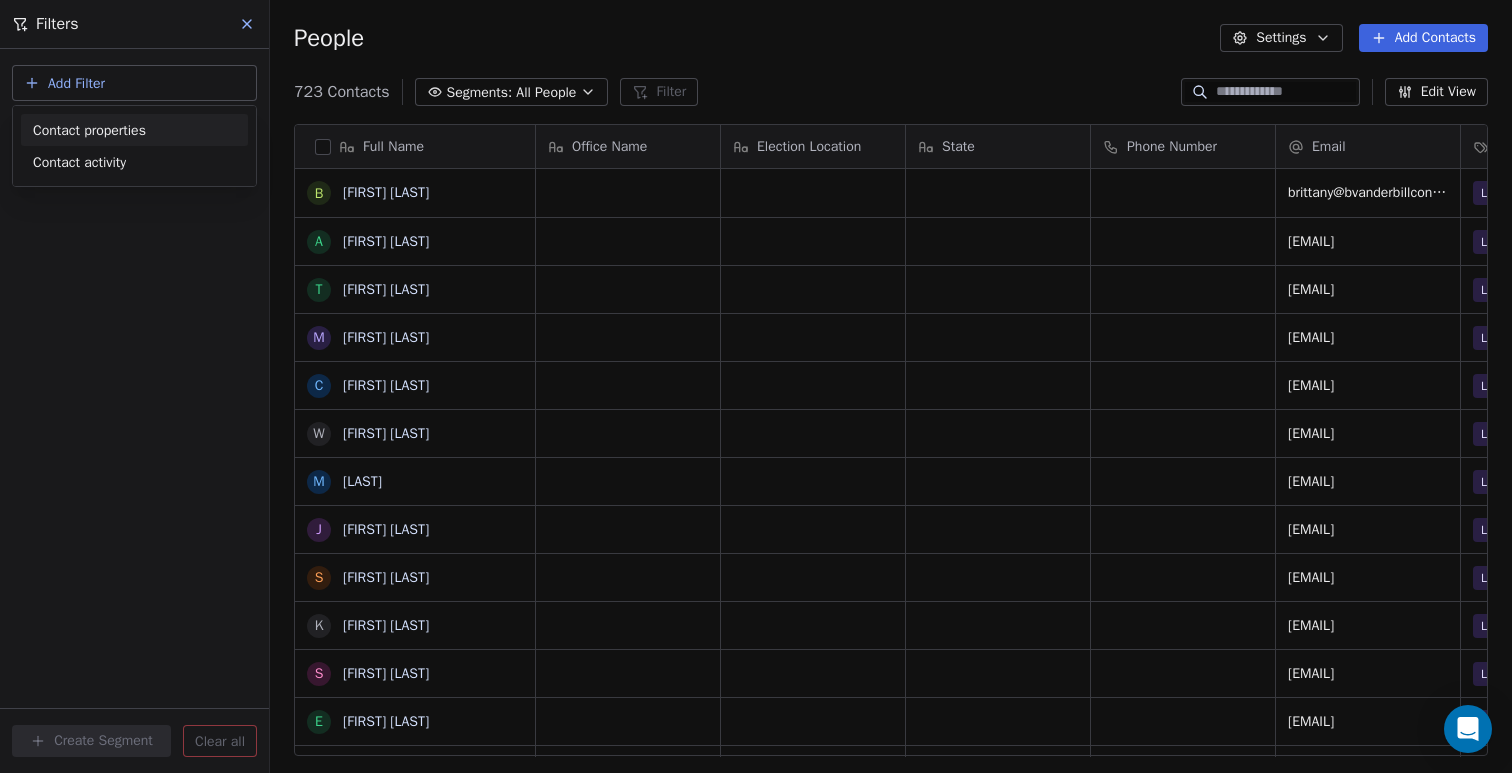 click on "WRS Political Contacts People Marketing Workflows Campaigns Sales Pipelines Sequences Beta Tools Apps AI Agents Help & Support Filters Add Filter Create Segment Clear all People Settings Add Contacts 723 Contacts Segments: All People Filter Edit View Tag Add to Sequence Export Full Name B [FIRST] [LAST] A [FIRST] [LAST] T [FIRST] [LAST] M [FIRST] [LAST] C [FIRST] [LAST] W [FIRST] [LAST] M [LAST] J [FIRST] [LAST] S [FIRST] [LAST] K [FIRST] [LAST] S [FIRST] [LAST] E [FIRST] [LAST] D [FIRST] [LAST] L [FIRST] [LAST] J [FIRST] [LAST] A [FIRST] [LAST] C [FIRST] [LAST] A [FIRST] [LAST] S [FIRST] [LAST] T [FIRST] [LAST] G [FIRST] [LAST] S [FIRST] [LAST] J [FIRST] [LAST] D [FIRST] [LAST] A [FIRST] [LAST] M [FIRST] [LAST] D [FIRST] [LAST] A [FIRST] [LAST] M [FIRST] [LAST] Office Name Election Location State Phone Number Email Tags Primary Election Email Verification Status [EMAIL] List > Calendly Pending" at bounding box center (756, 386) 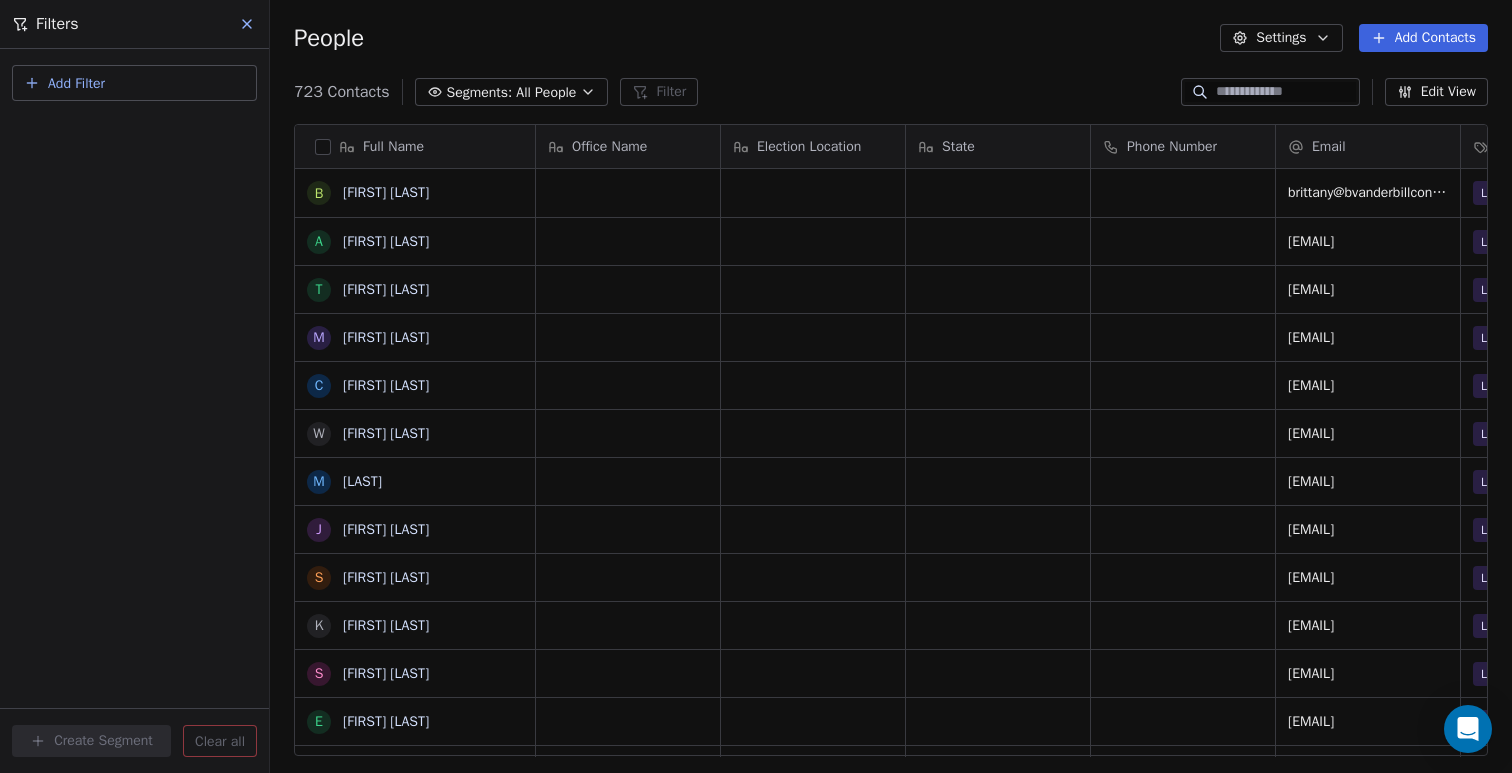 click on "Add Filter" at bounding box center [76, 83] 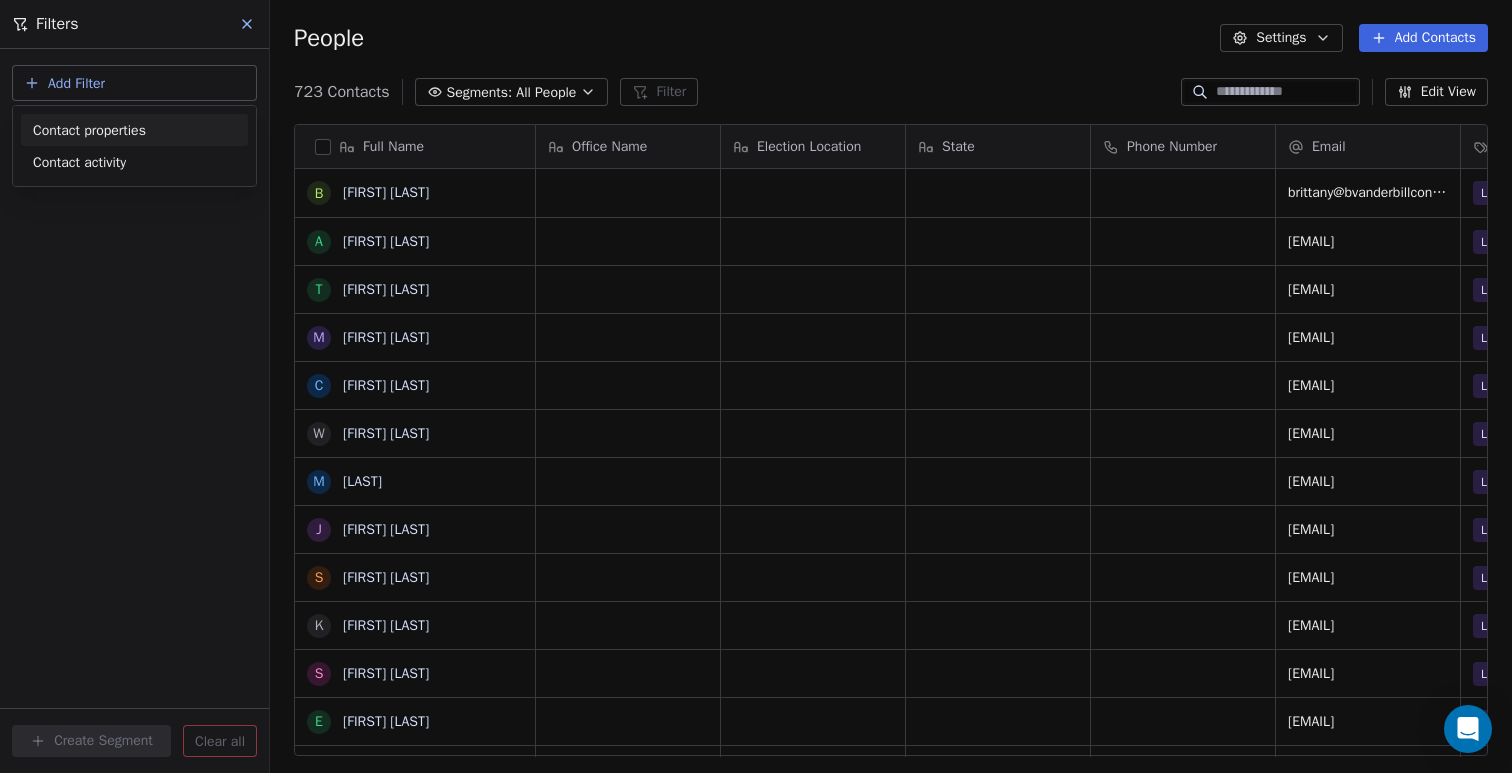 click on "Contact properties" at bounding box center [89, 130] 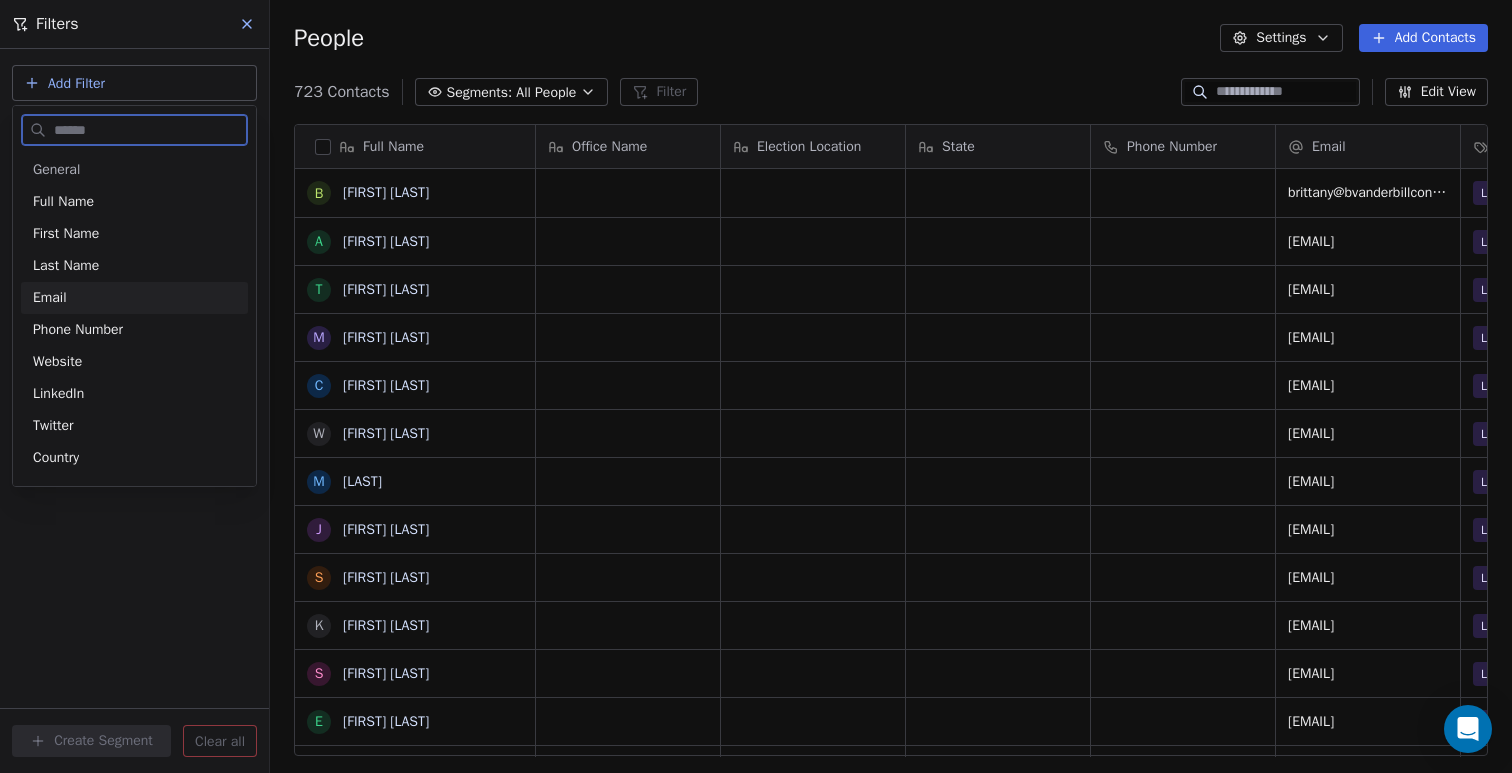 click on "Email" at bounding box center [134, 298] 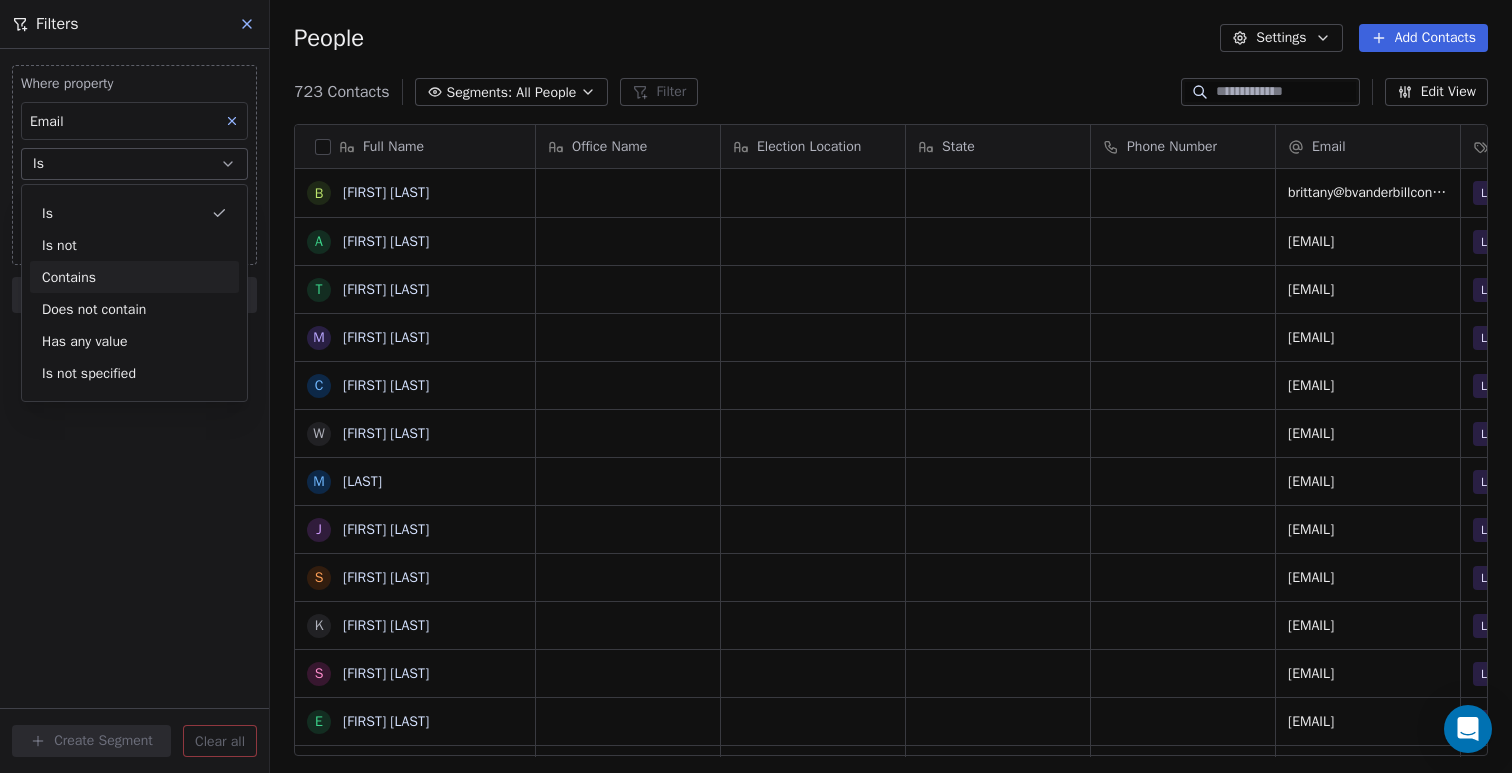 click on "Contains" at bounding box center [134, 277] 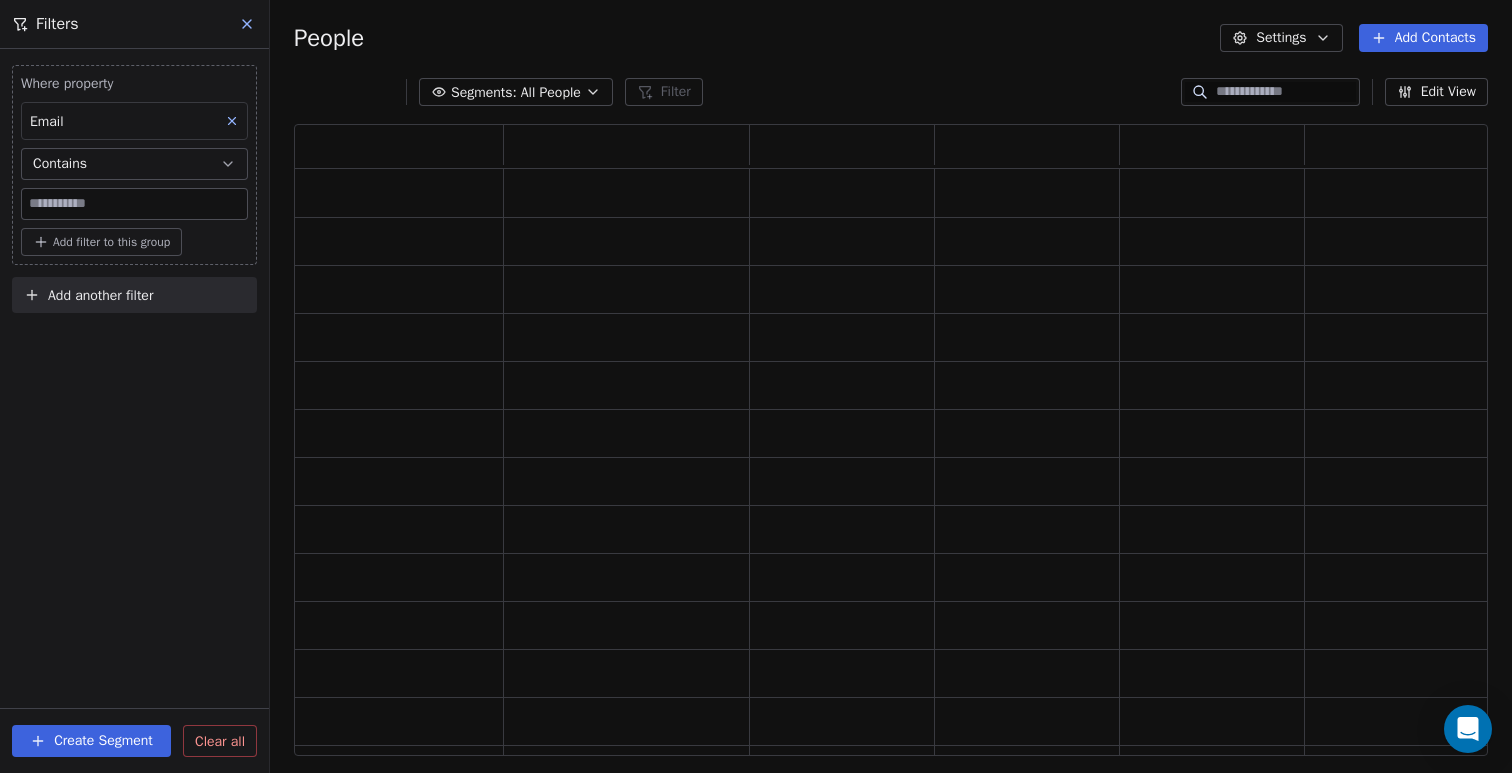 click at bounding box center [134, 204] 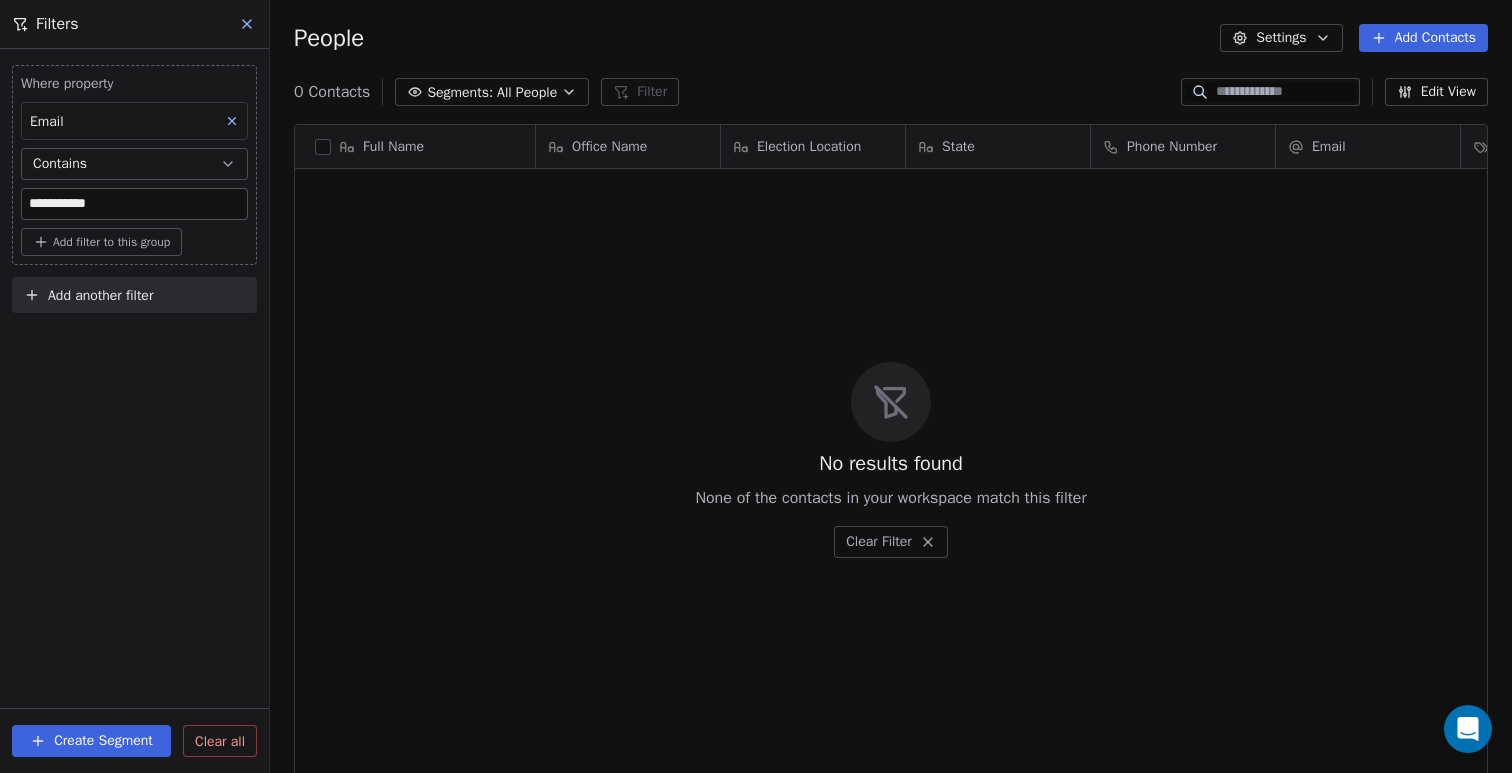 drag, startPoint x: 44, startPoint y: 198, endPoint x: 1, endPoint y: 198, distance: 43 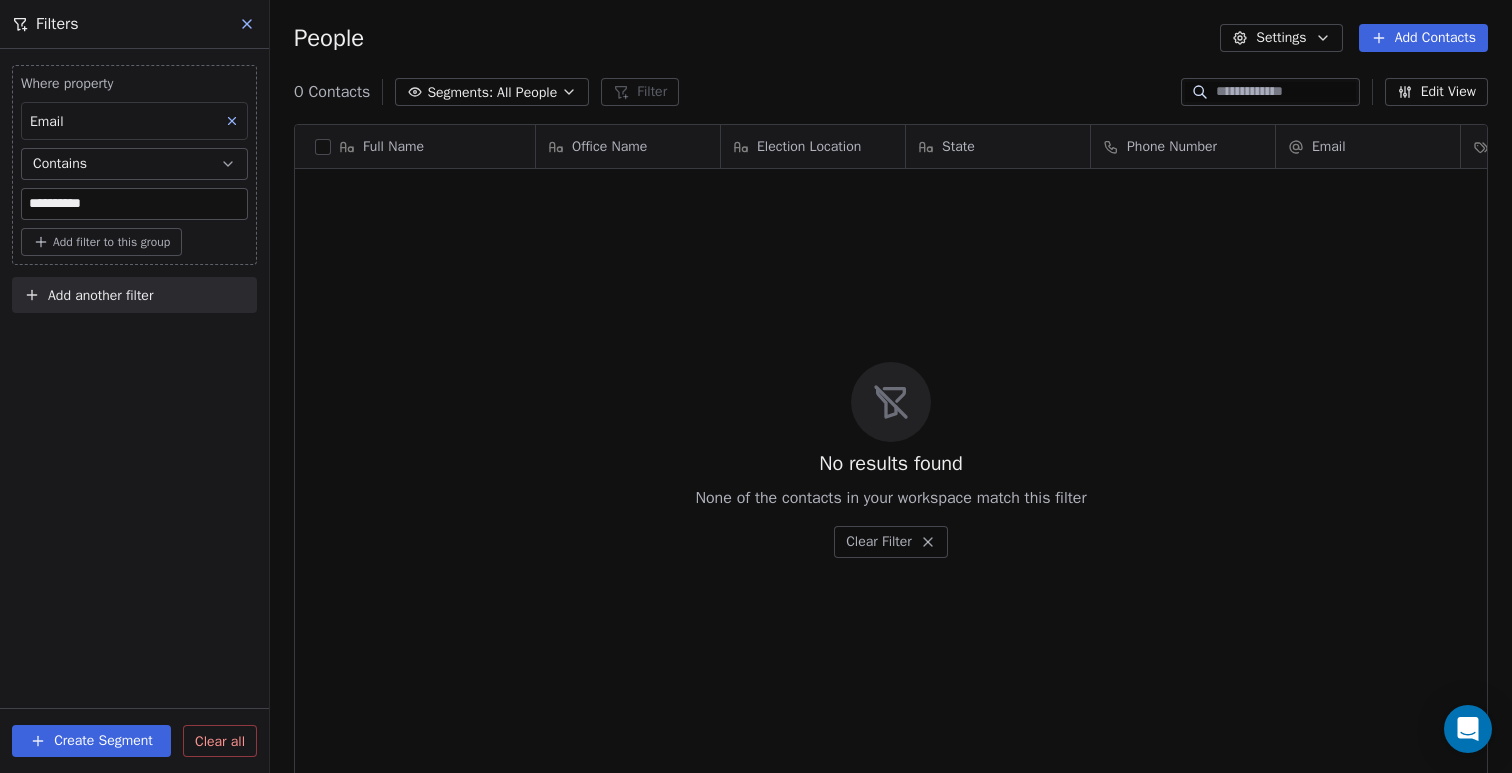 drag, startPoint x: 63, startPoint y: 199, endPoint x: 116, endPoint y: 198, distance: 53.009434 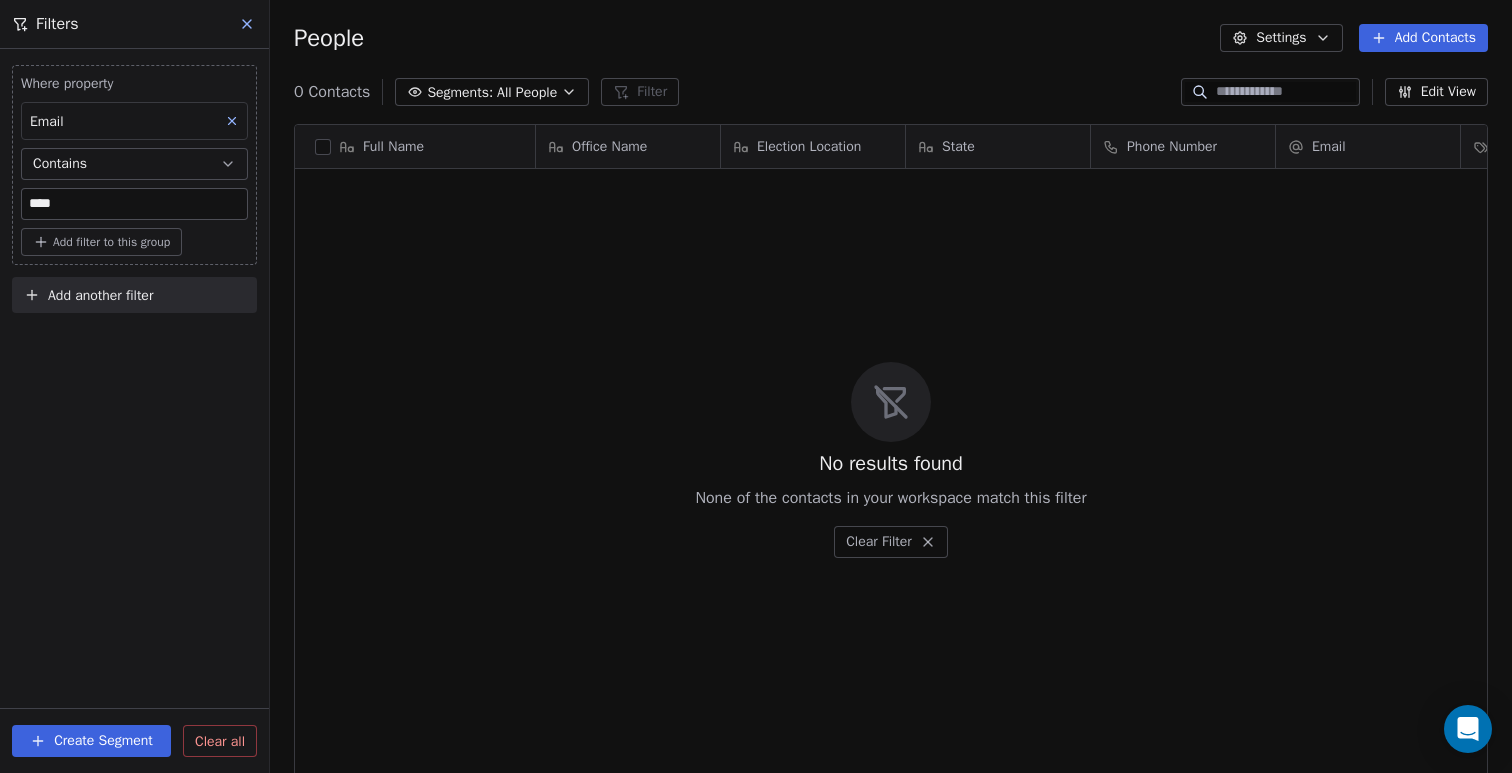 type on "****" 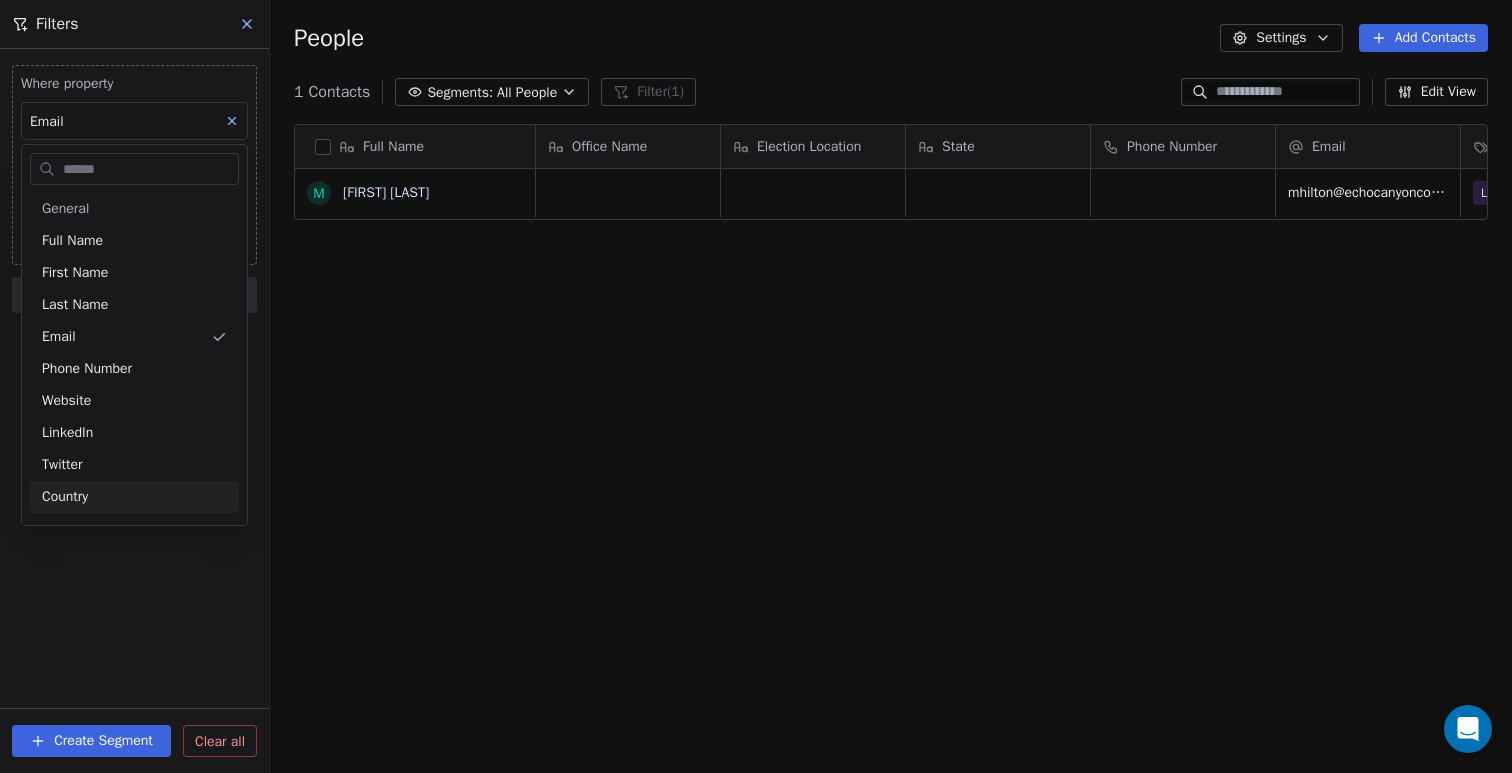 click on "WRS Political Contacts People Marketing Workflows Campaigns Sales Pipelines Sequences Beta Tools Apps AI Agents Help & Support Filters Where property Email Contains **** Add filter to this group Add another filter Create Segment Clear all People Settings Add Contacts 1 Contacts Segments: All People Filter (1) Edit View Tag Add to Sequence Export Full Name M [FIRST] [LAST] Office Name Election Location State Phone Number Email Tags Primary Election Email Verification Status [EMAIL] List > Calendly Pending
To pick up a draggable item, press the space bar.
While dragging, use the arrow keys to move the item.
Press space again to drop the item in its new position, or press escape to cancel.
General Full Name First Name Last Name Email Phone Number Website LinkedIn Twitter Country Birthday Address NPS Score Customer Lifetime Value Tags Subscribed Email Categories Status Annual Income Browser Device Facebook Gender Language Occupation Timezone System Custom" at bounding box center (756, 386) 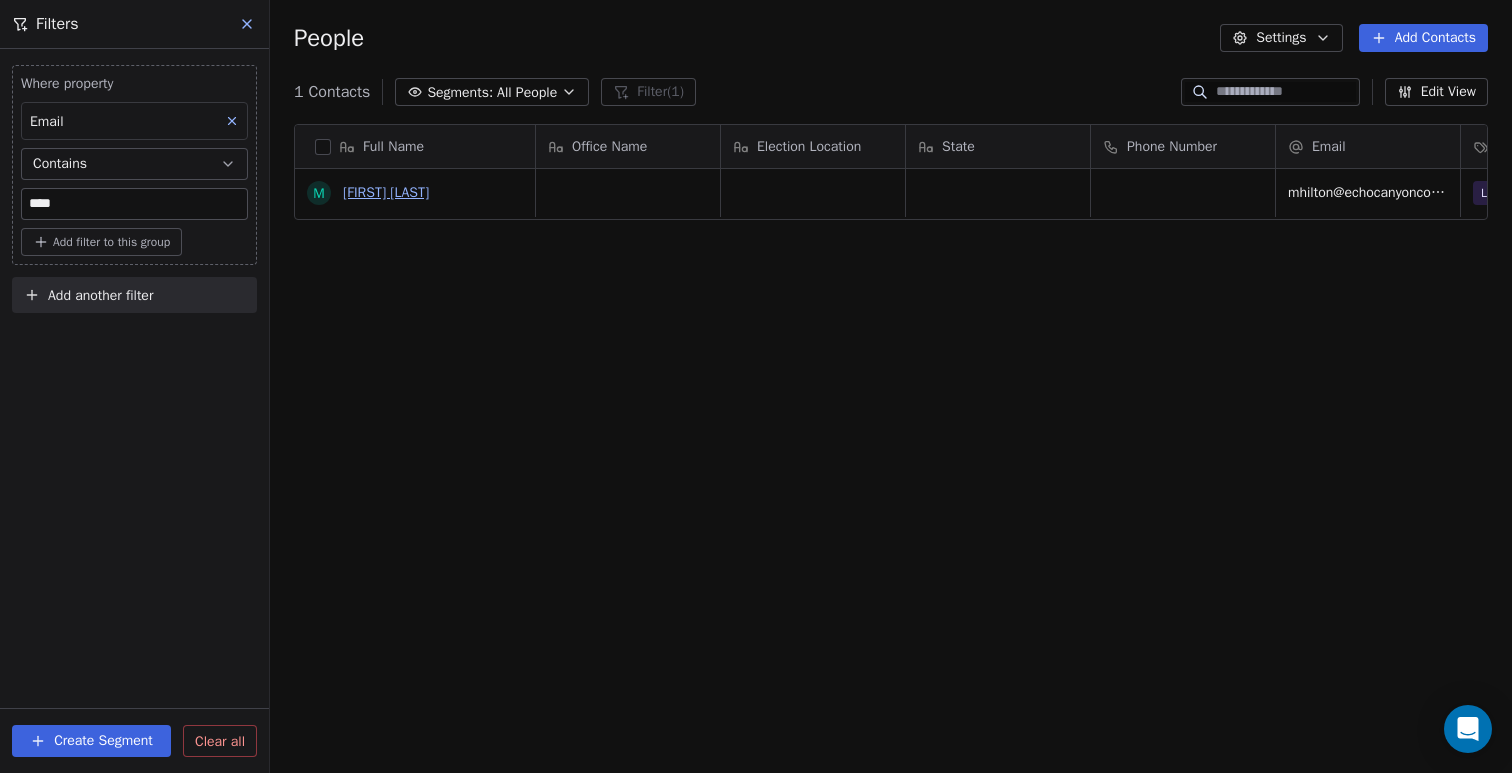 click on "[FIRST] [LAST]" at bounding box center (386, 192) 